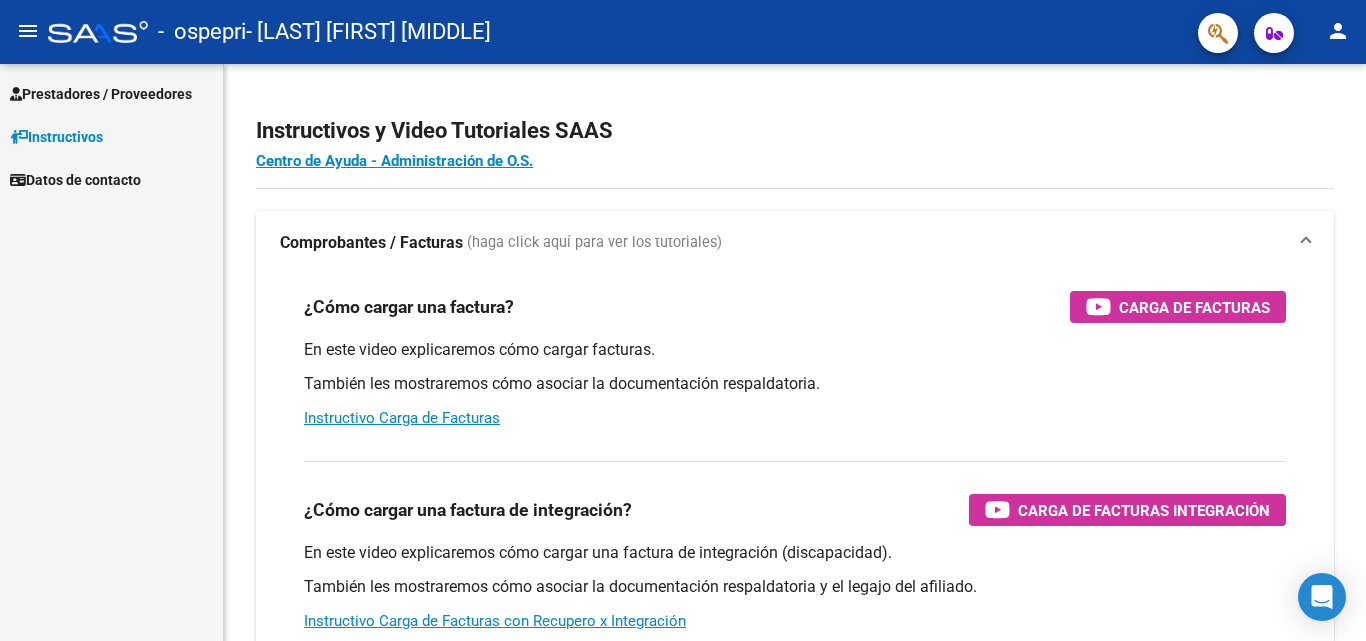 scroll, scrollTop: 0, scrollLeft: 0, axis: both 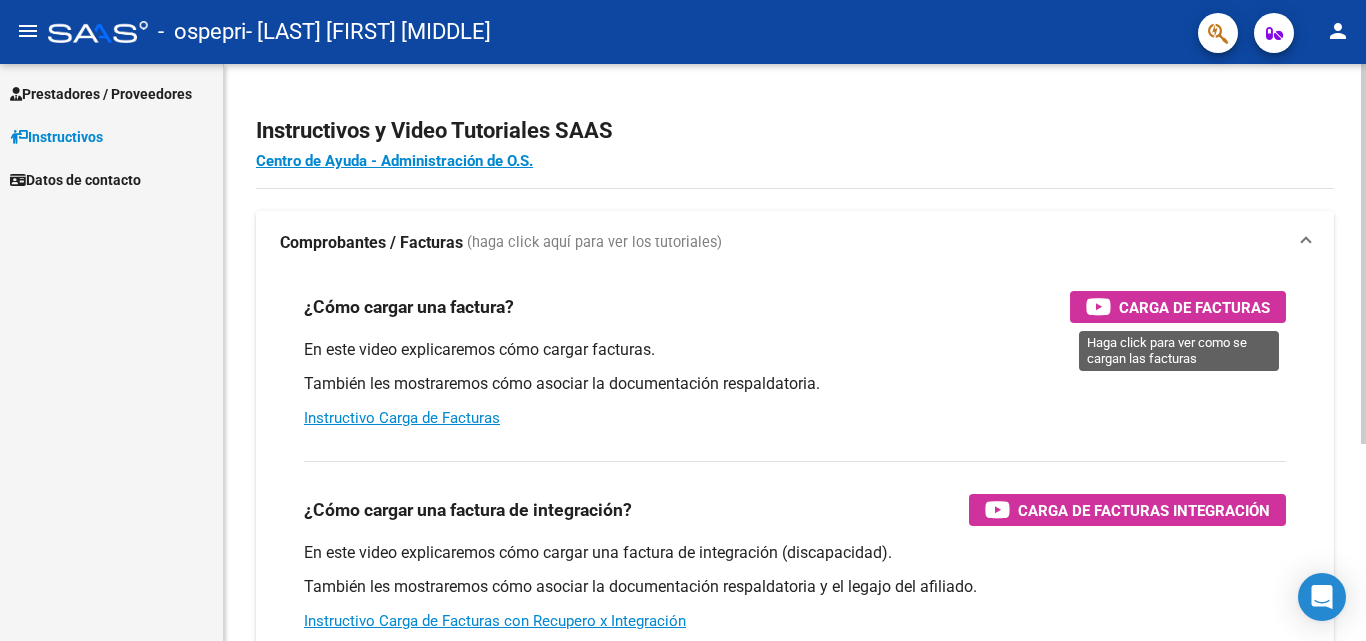 click on "Carga de Facturas" at bounding box center (1194, 307) 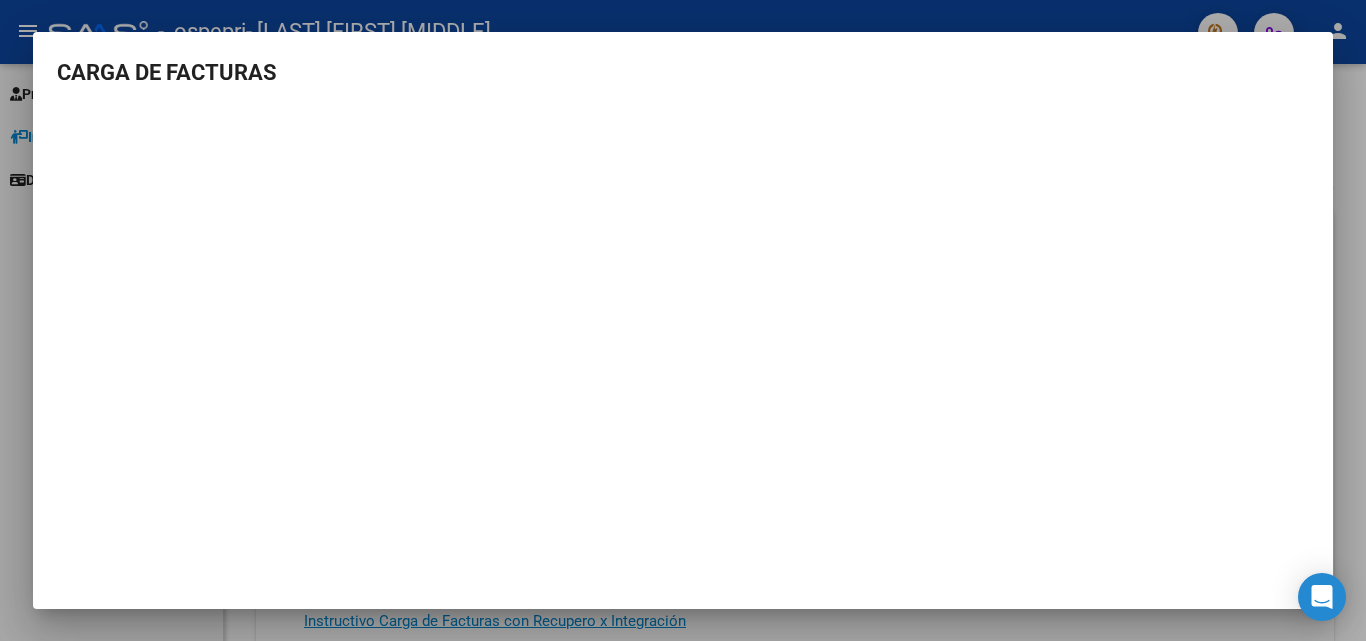 click at bounding box center (683, 320) 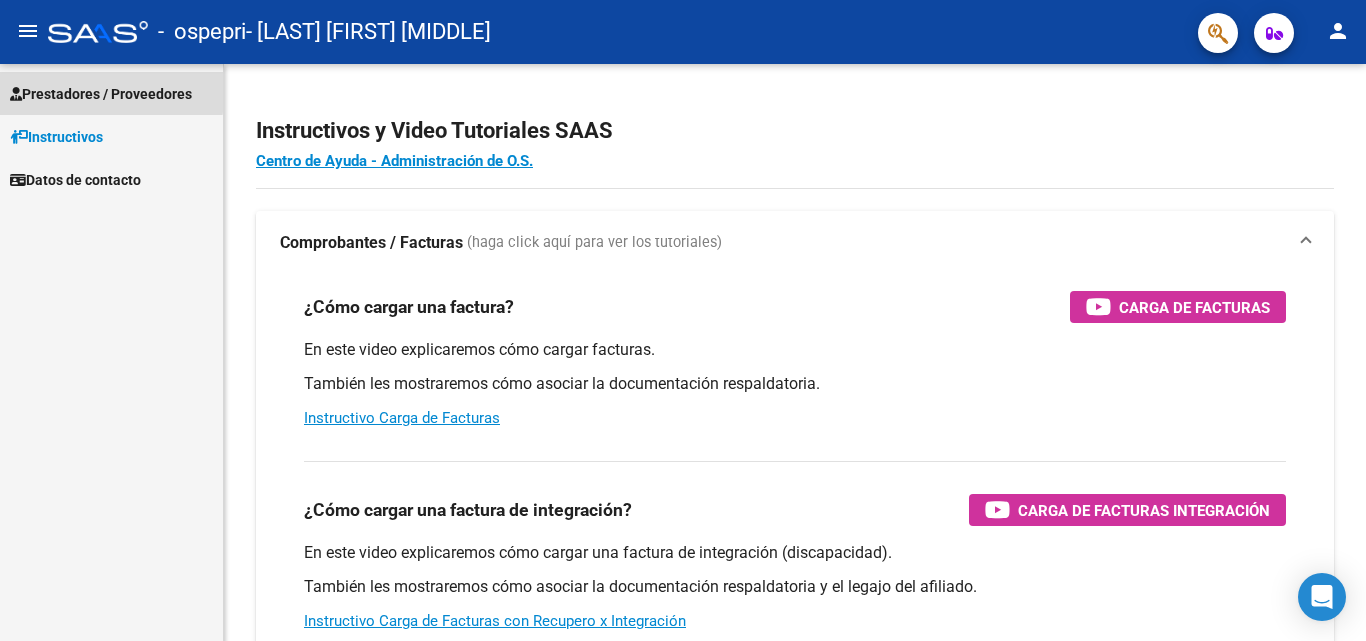 click on "Prestadores / Proveedores" at bounding box center [101, 94] 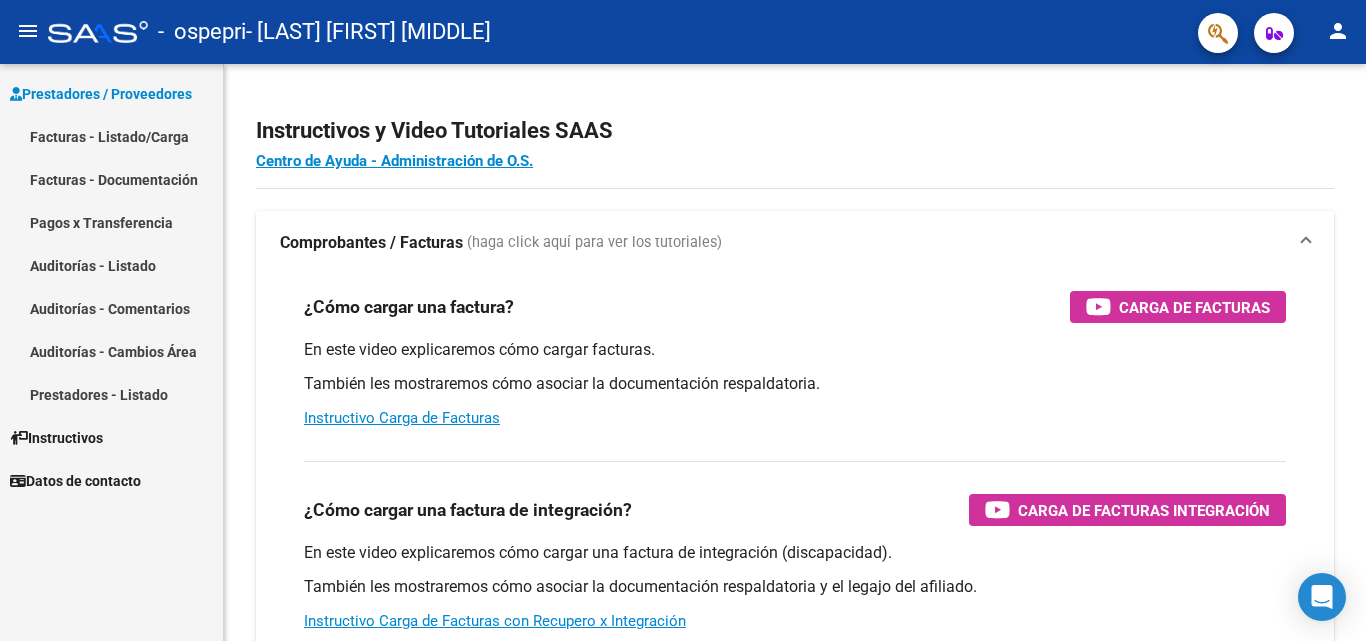click on "Facturas - Listado/Carga" at bounding box center (111, 136) 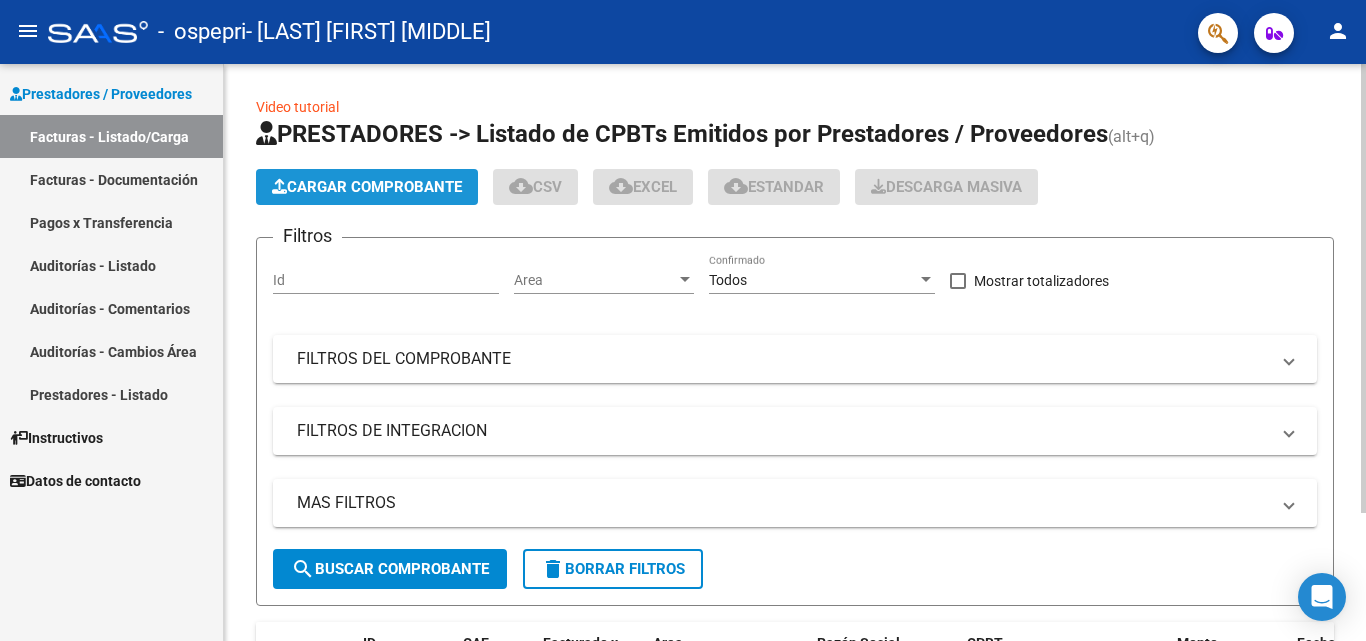 click on "Cargar Comprobante" 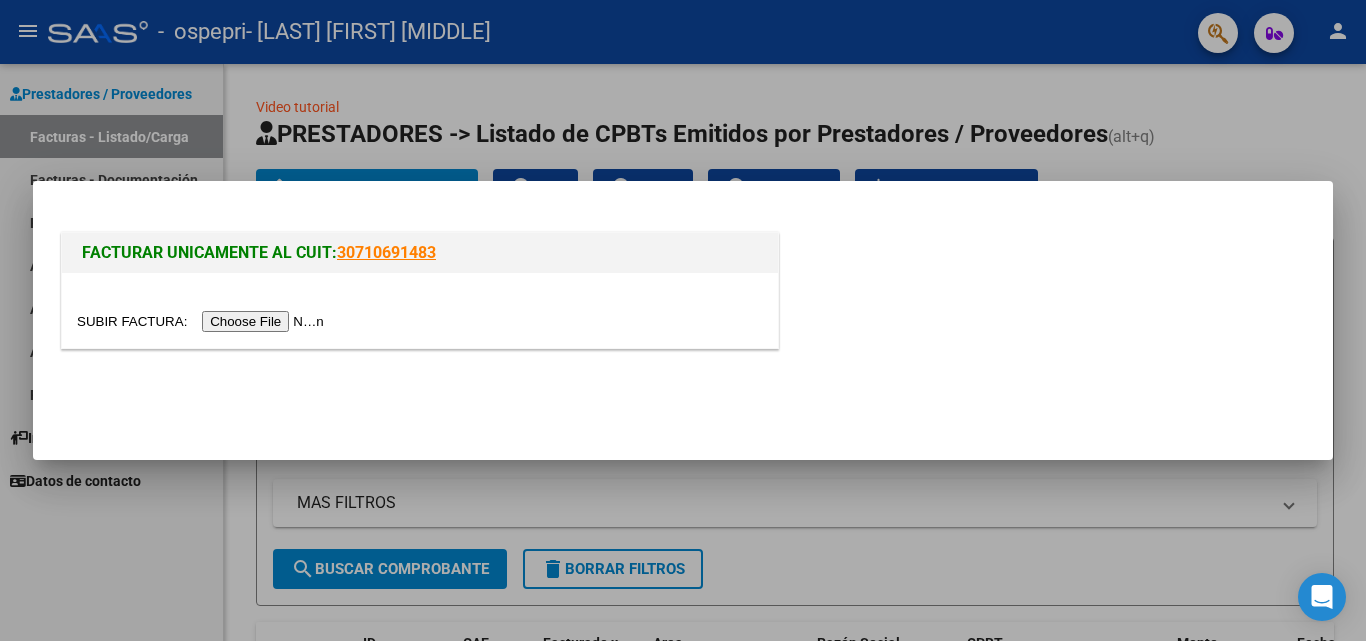 click at bounding box center [203, 321] 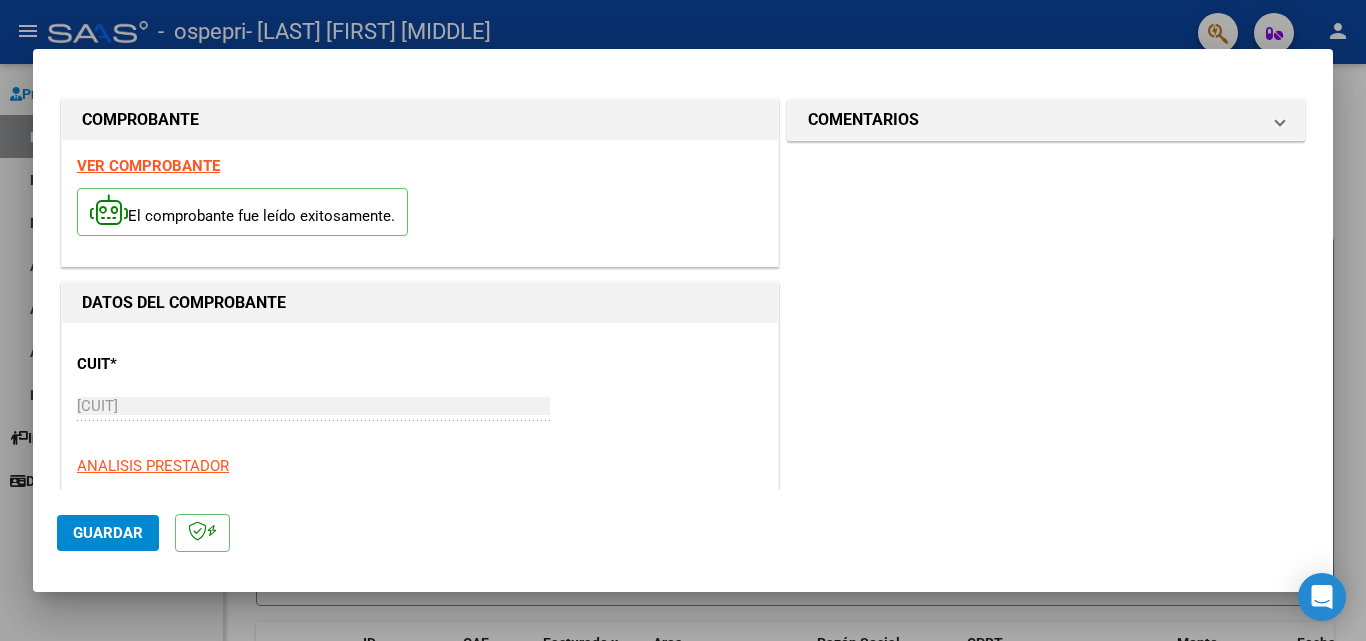 scroll, scrollTop: 364, scrollLeft: 0, axis: vertical 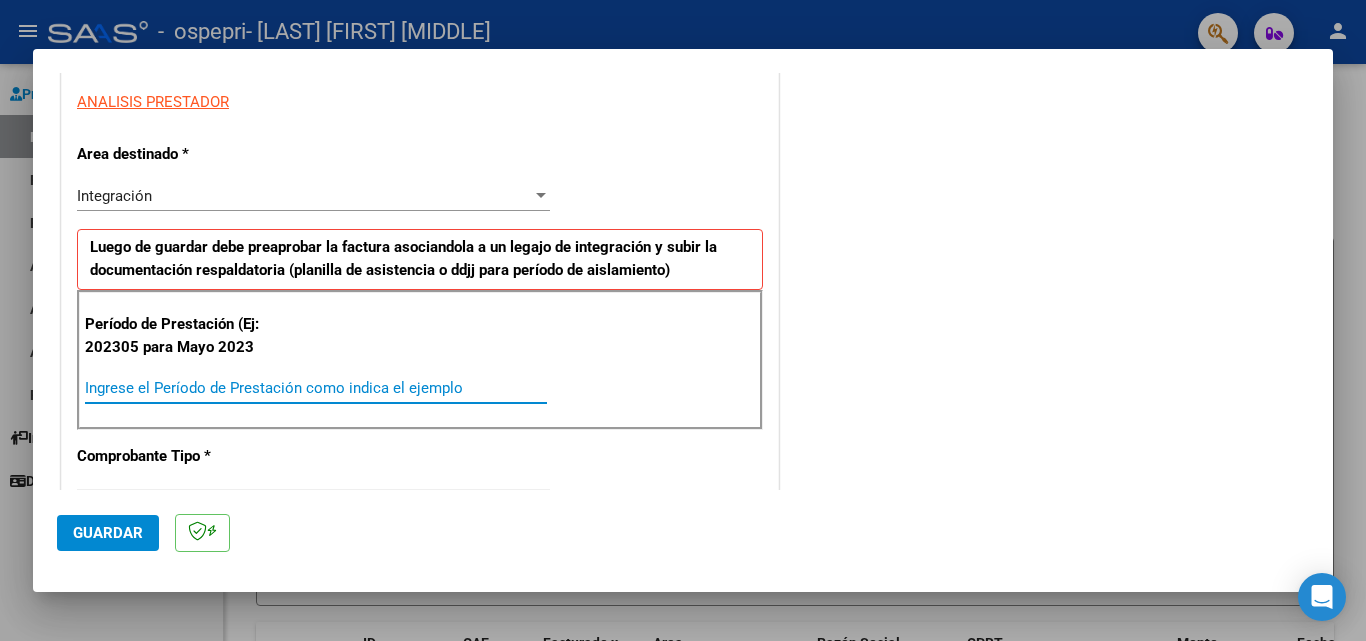 click on "Ingrese el Período de Prestación como indica el ejemplo" at bounding box center (316, 388) 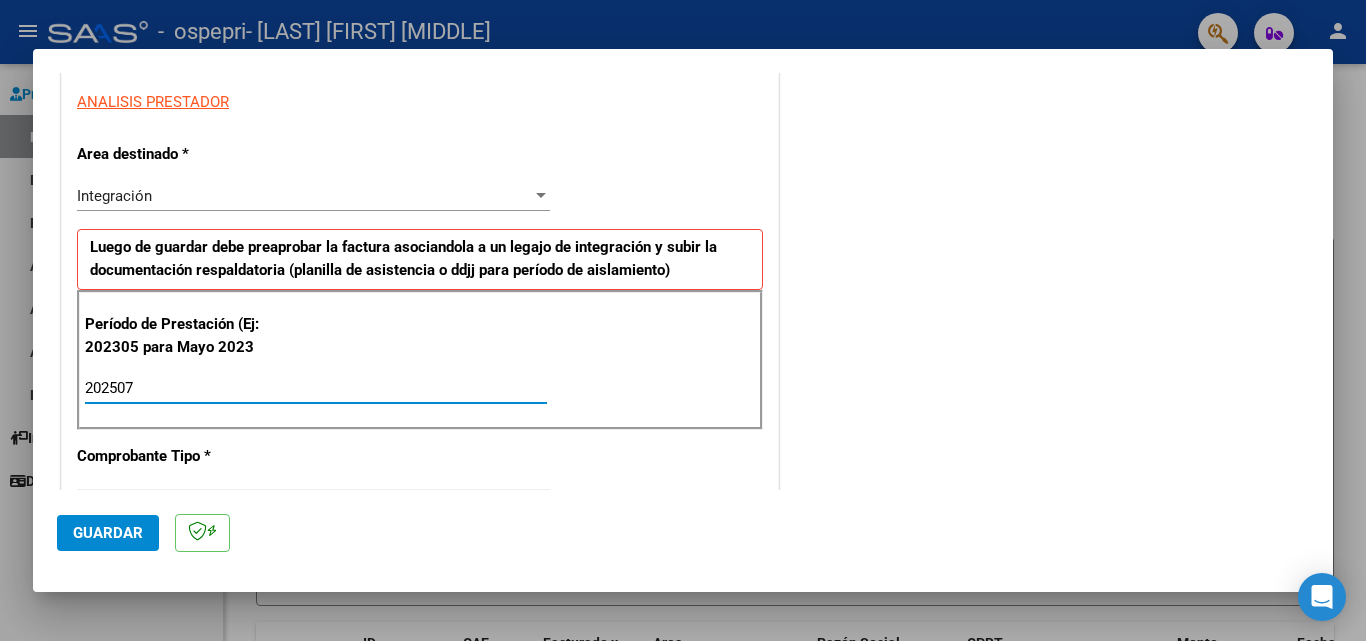 type on "202507" 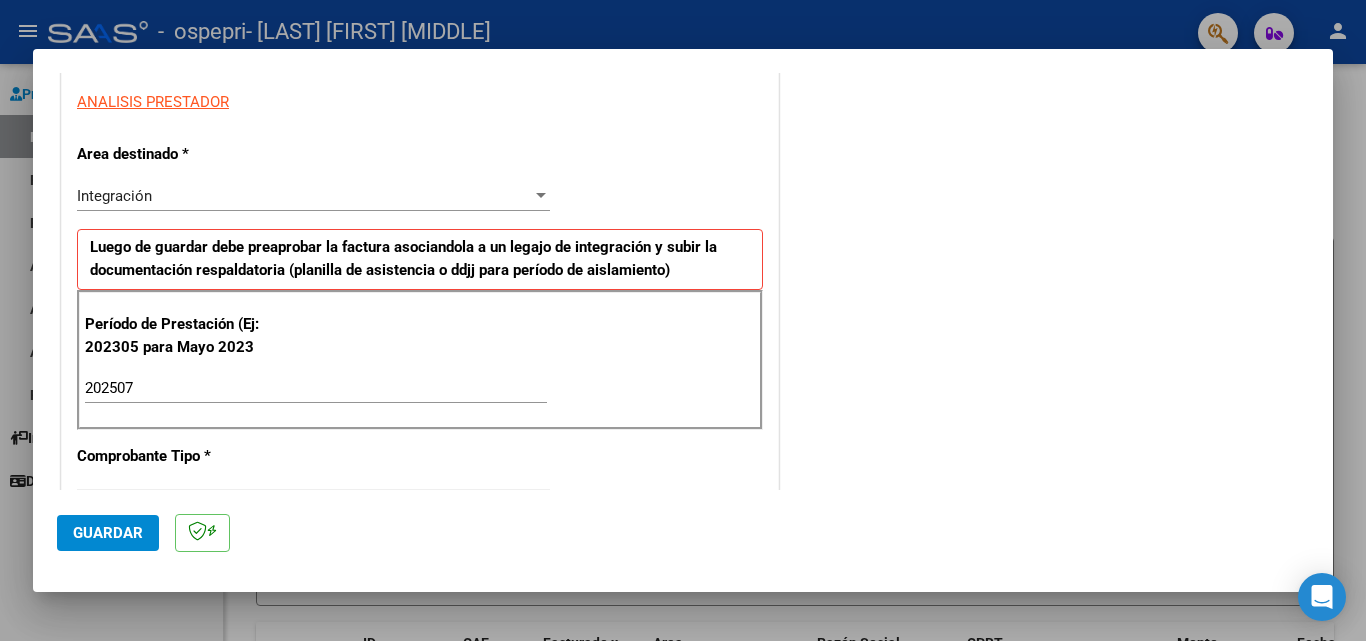scroll, scrollTop: 728, scrollLeft: 0, axis: vertical 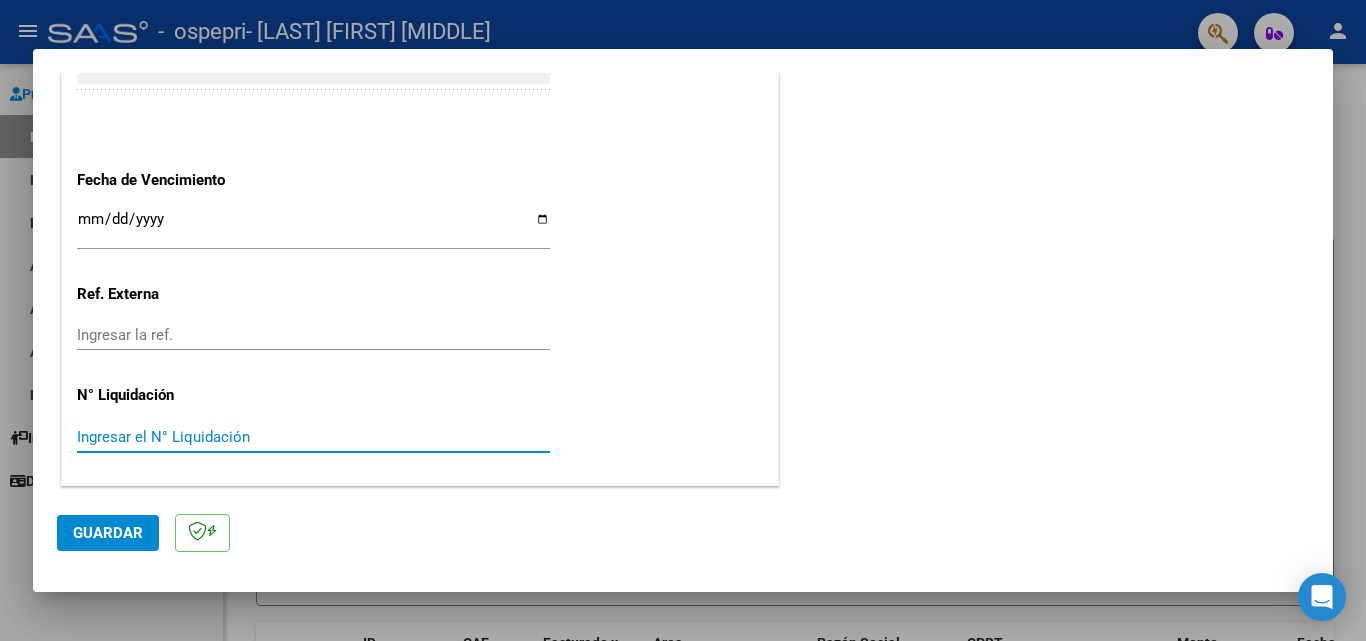 click on "Ingresar el N° Liquidación" at bounding box center (313, 437) 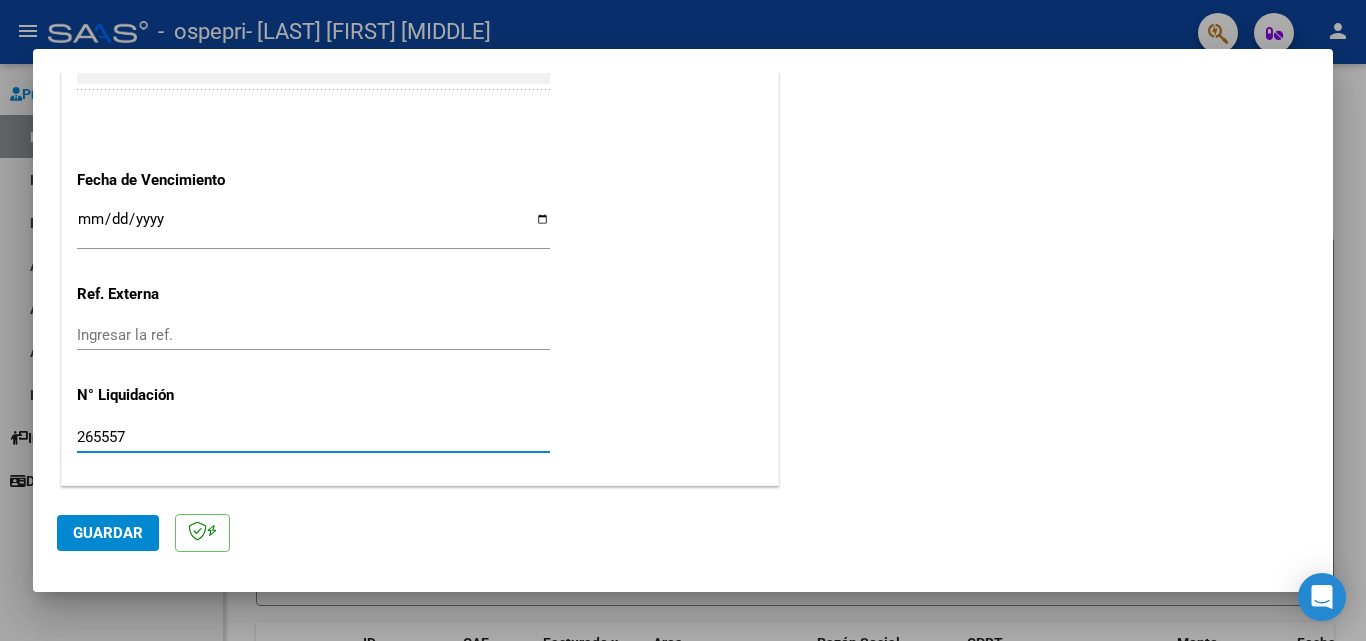 type on "265557" 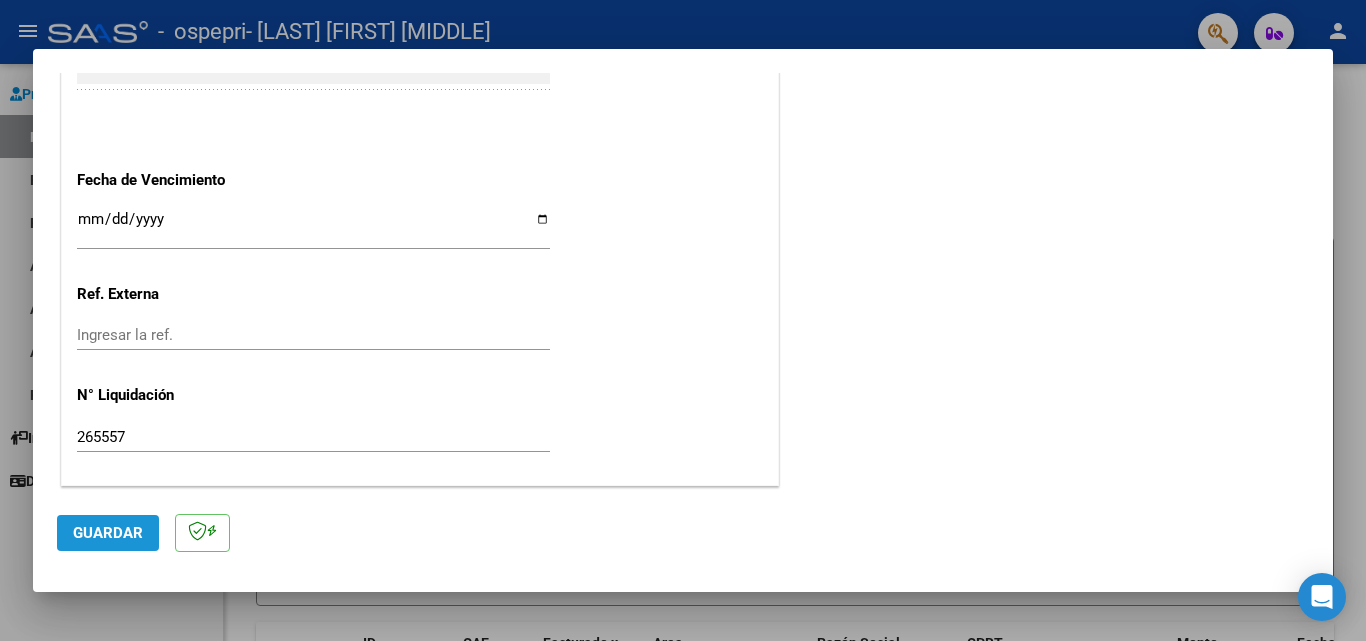 click on "Guardar" 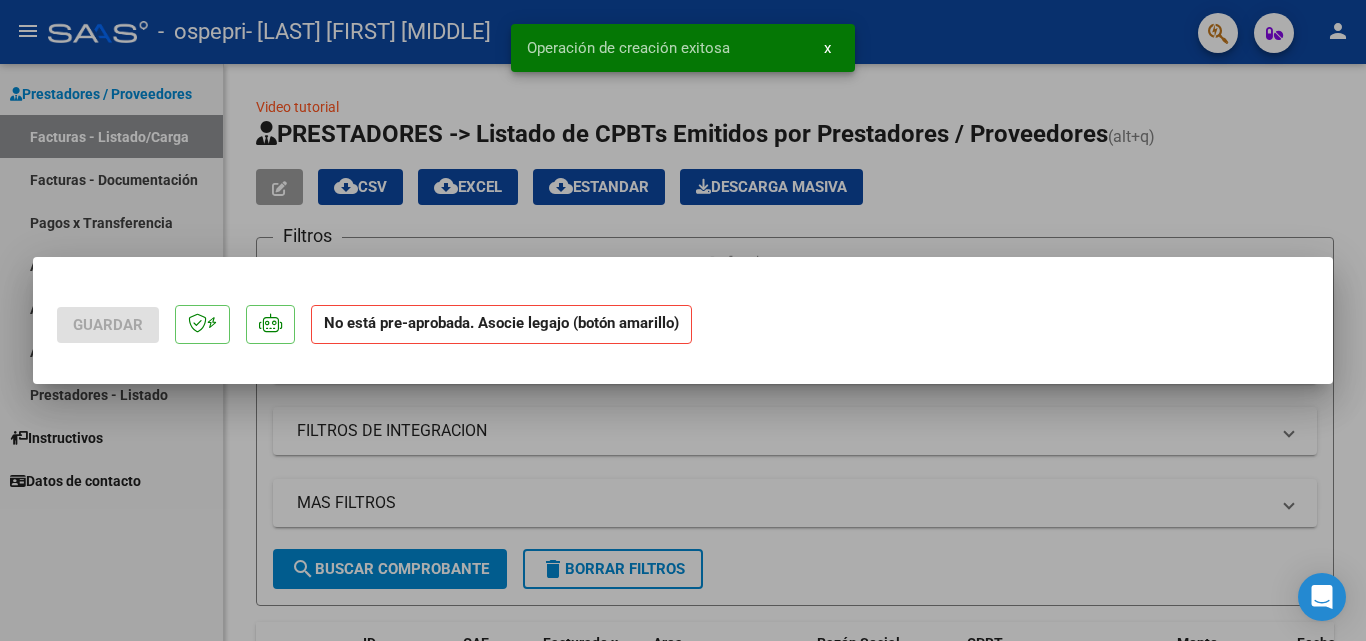 scroll, scrollTop: 0, scrollLeft: 0, axis: both 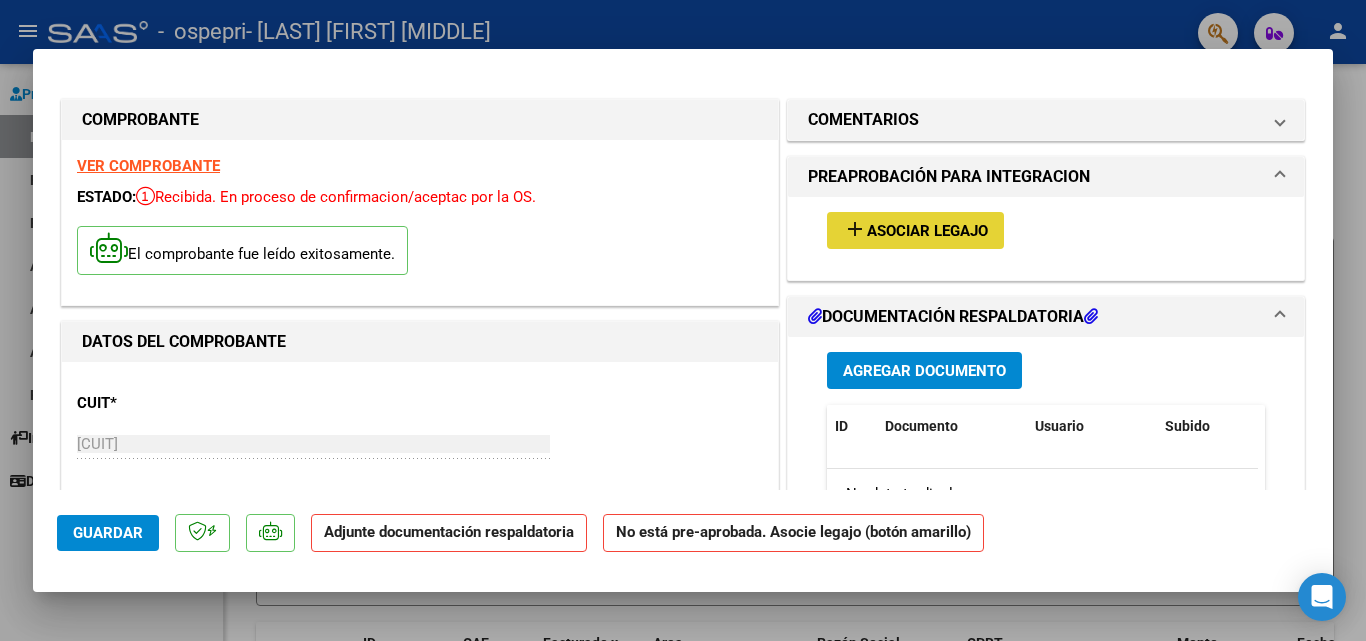 click on "Asociar Legajo" at bounding box center (927, 231) 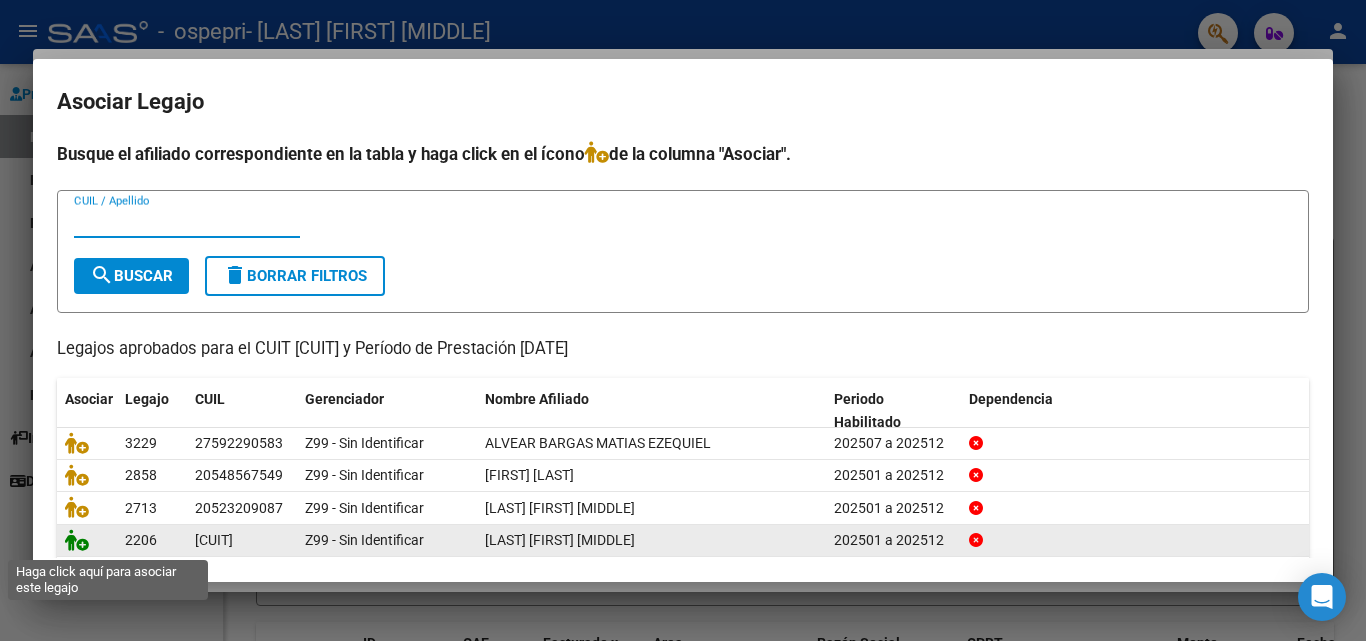 click 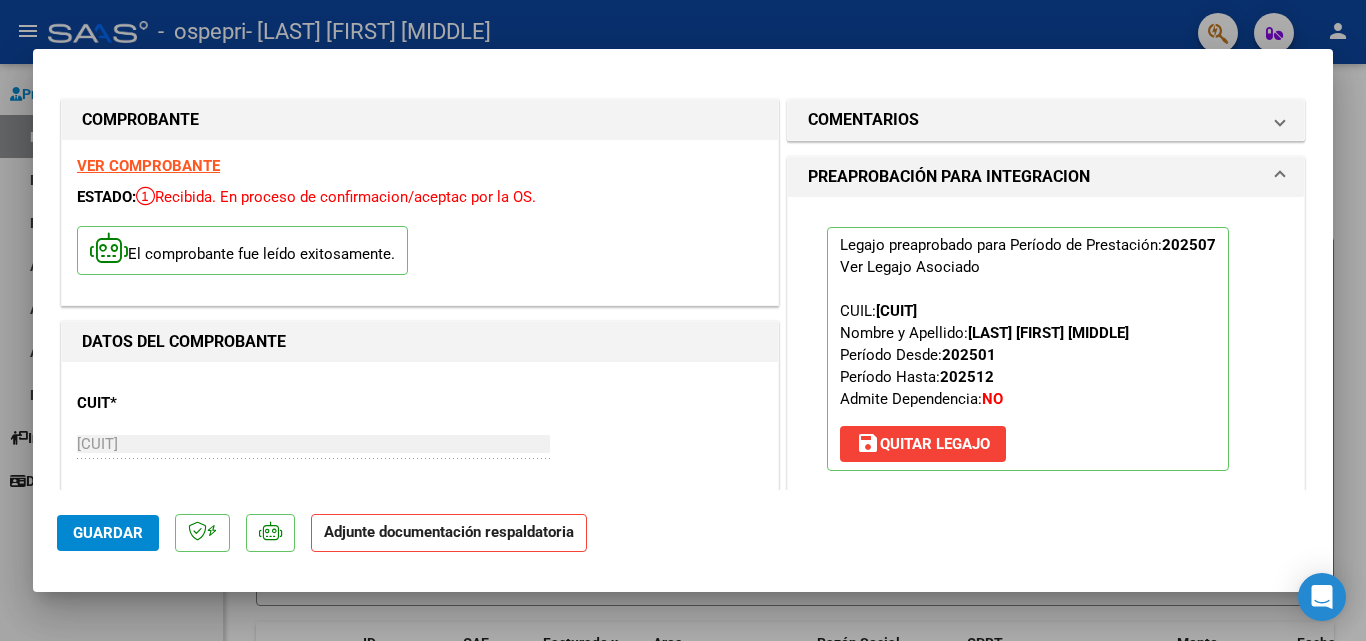 scroll, scrollTop: 364, scrollLeft: 0, axis: vertical 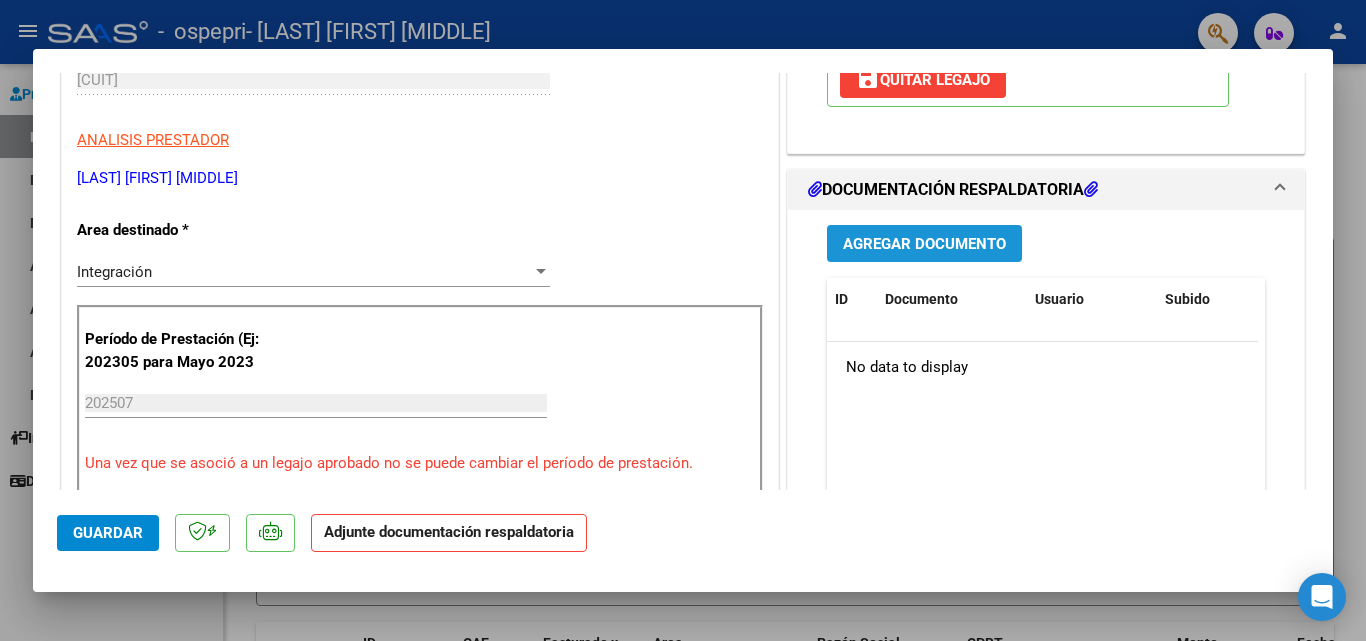 click on "Agregar Documento" at bounding box center (924, 244) 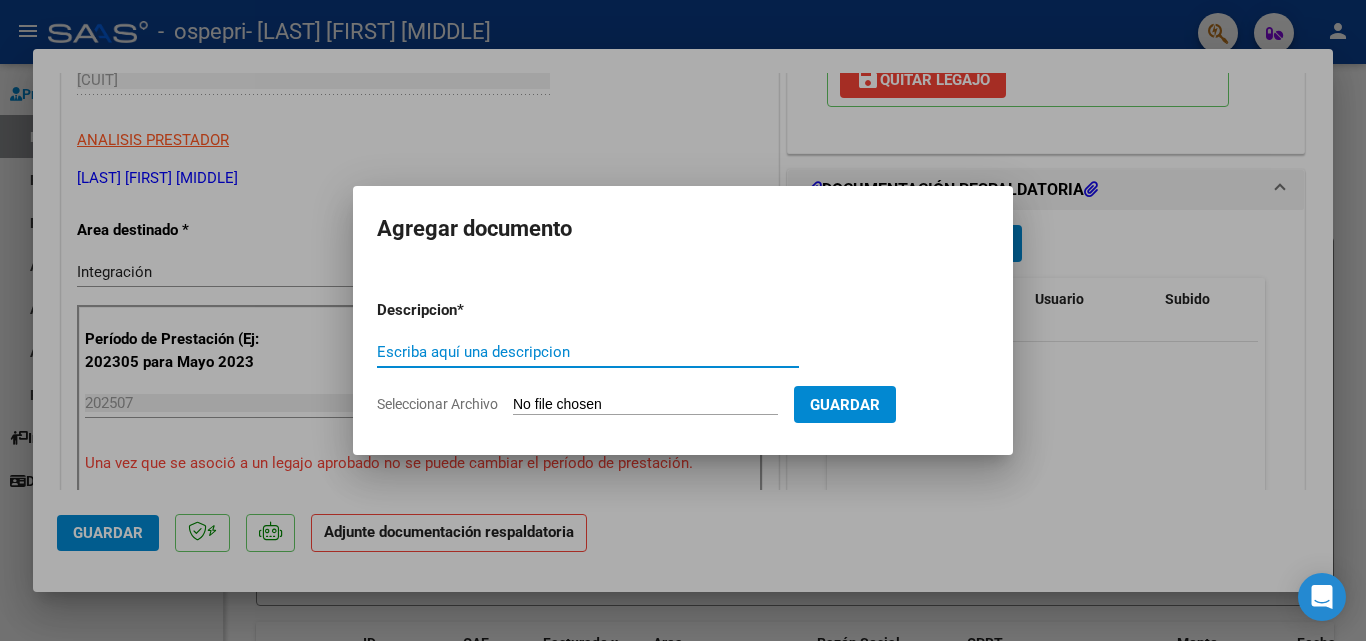 click on "Escriba aquí una descripcion" at bounding box center [588, 352] 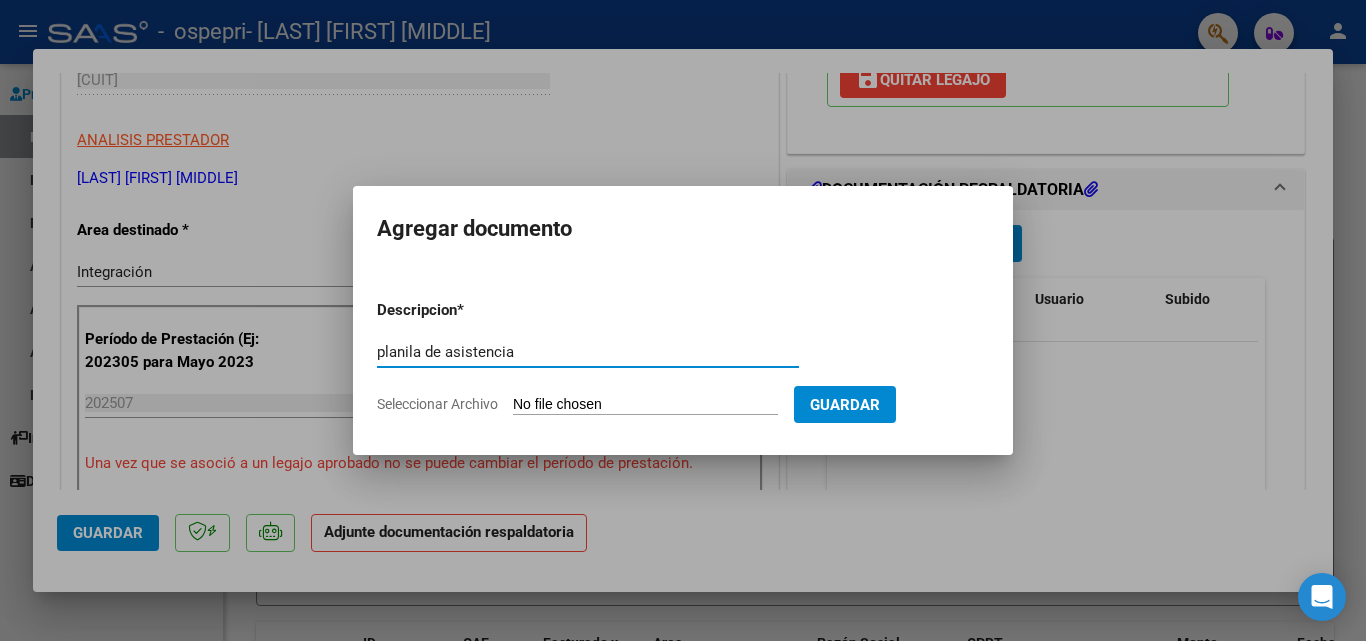 type on "planila de asistencia" 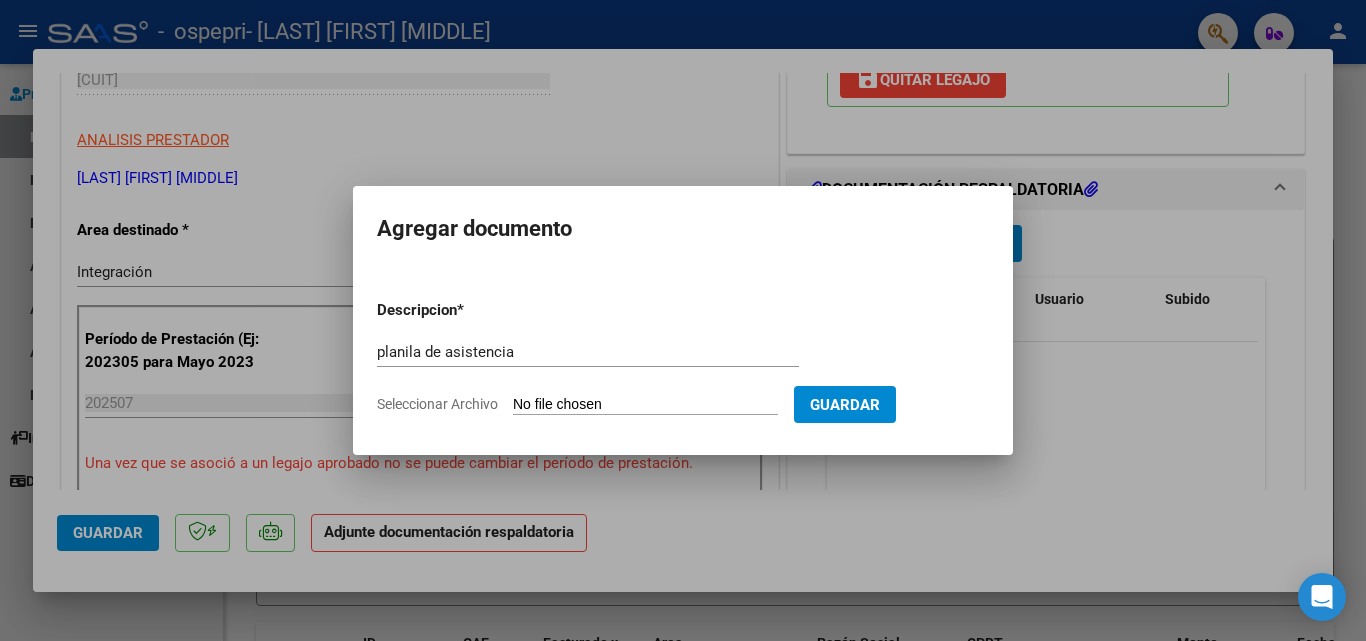 click on "Seleccionar Archivo" 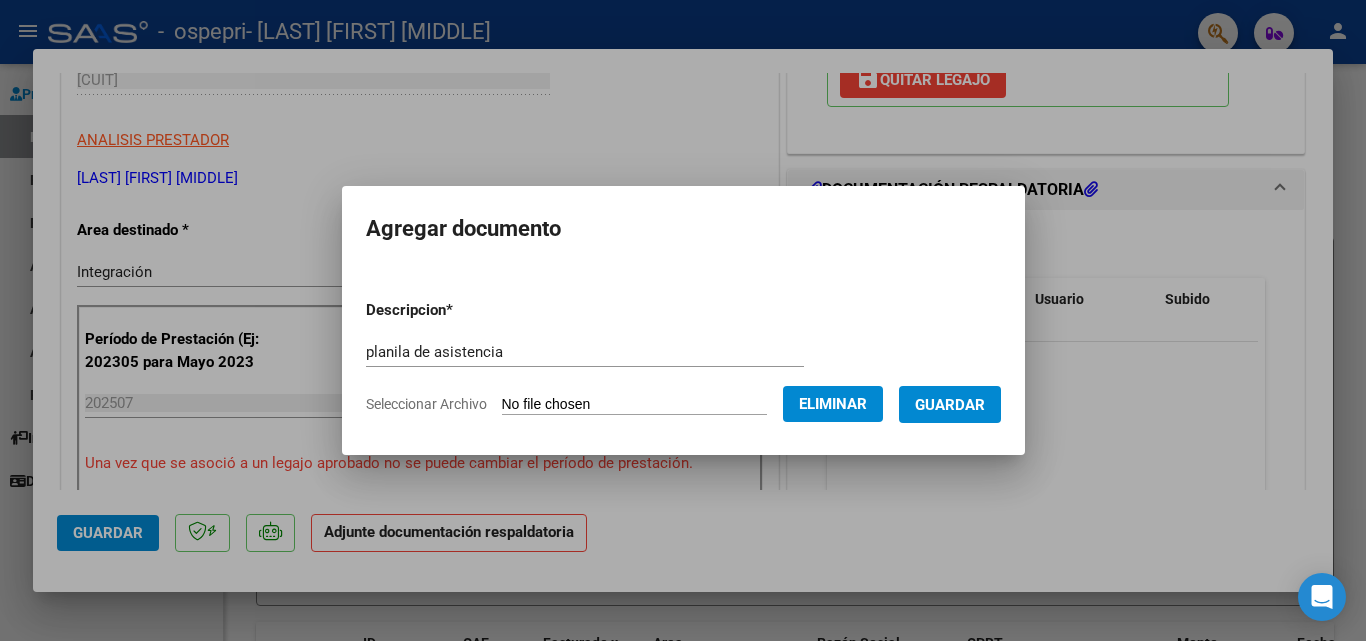 click on "Guardar" at bounding box center (950, 405) 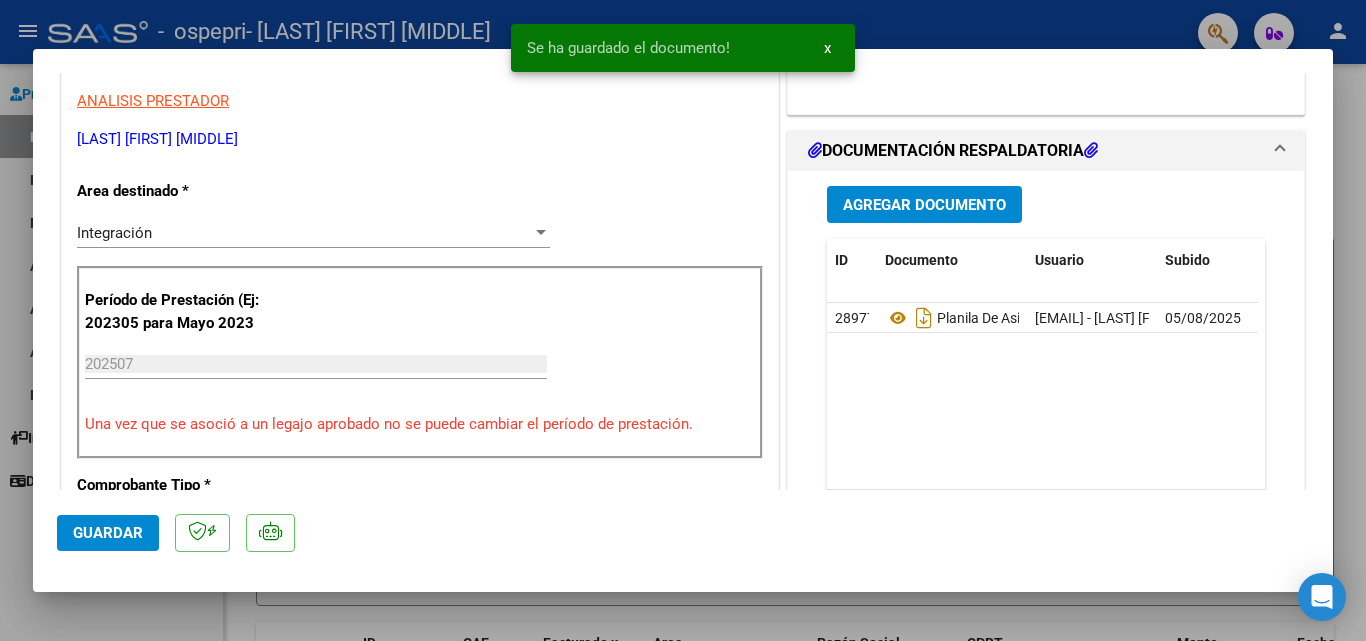 scroll, scrollTop: 404, scrollLeft: 0, axis: vertical 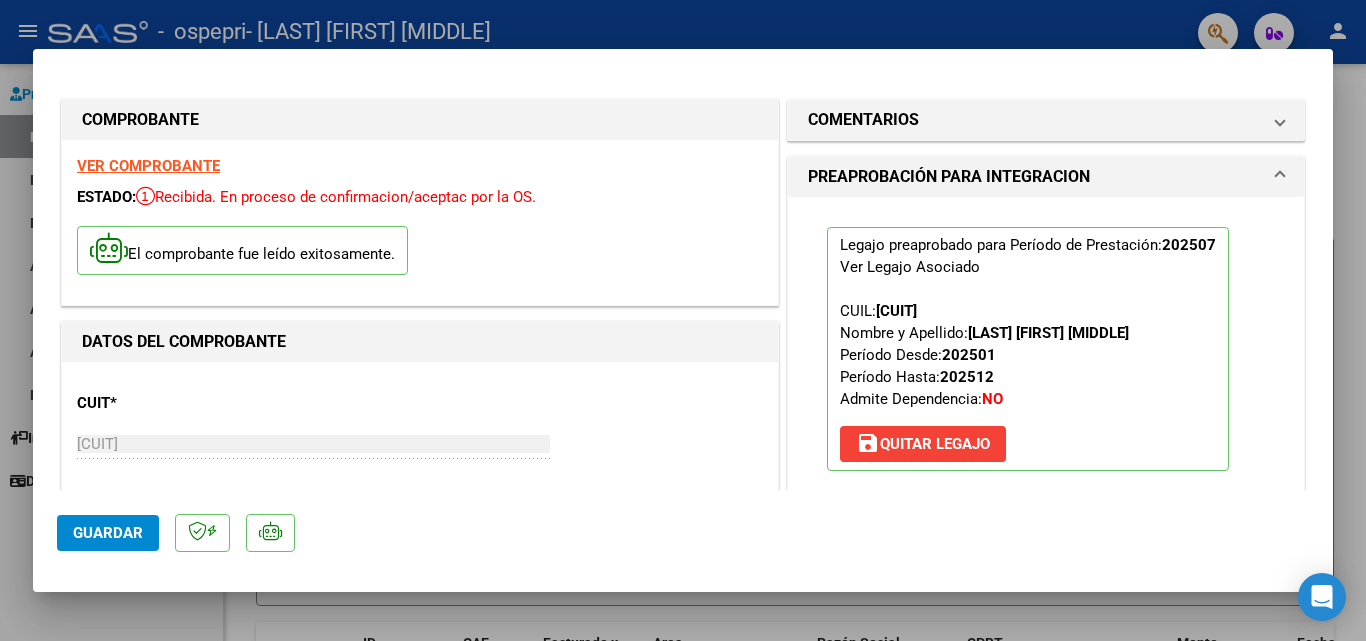 click on "Guardar" 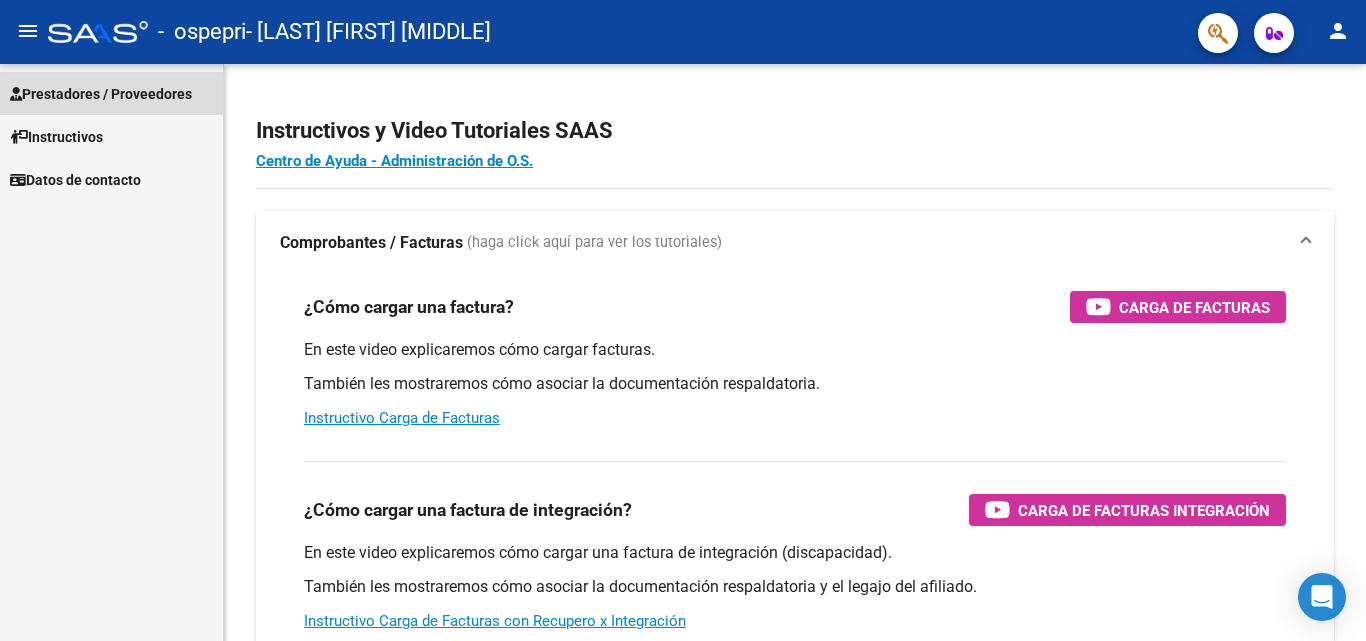 click on "Prestadores / Proveedores" at bounding box center (101, 94) 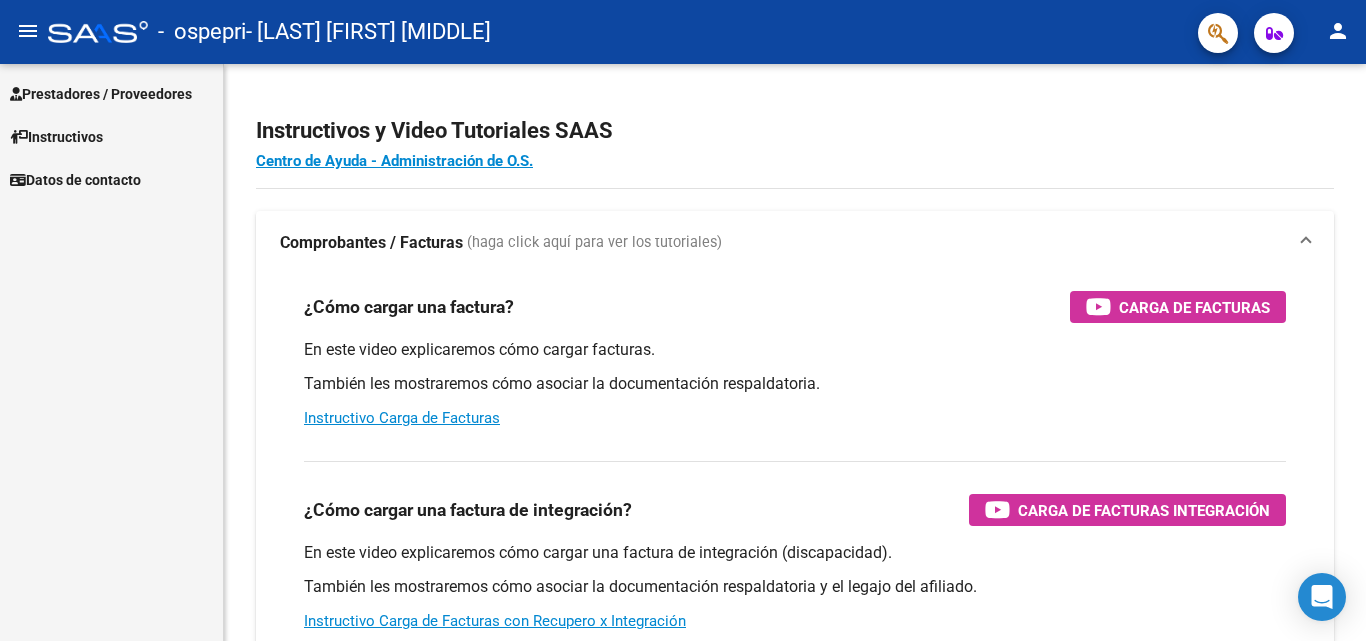 click on "Prestadores / Proveedores" at bounding box center (101, 94) 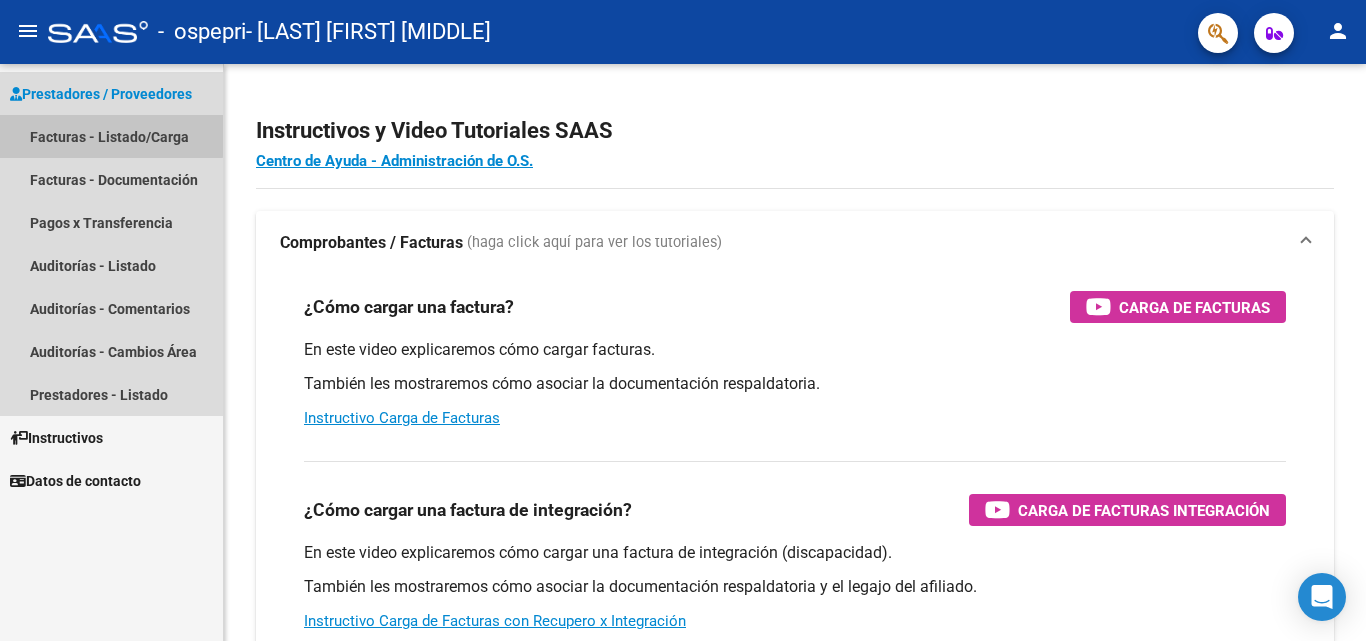 click on "Facturas - Listado/Carga" at bounding box center [111, 136] 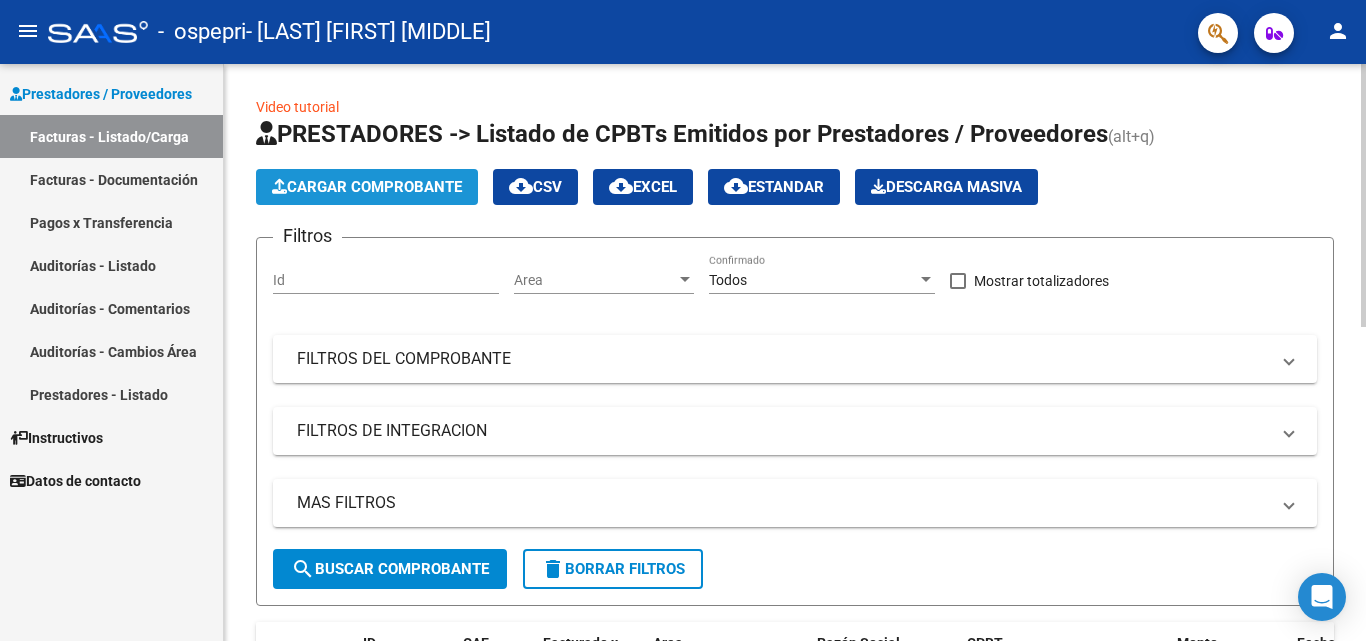 click on "Cargar Comprobante" 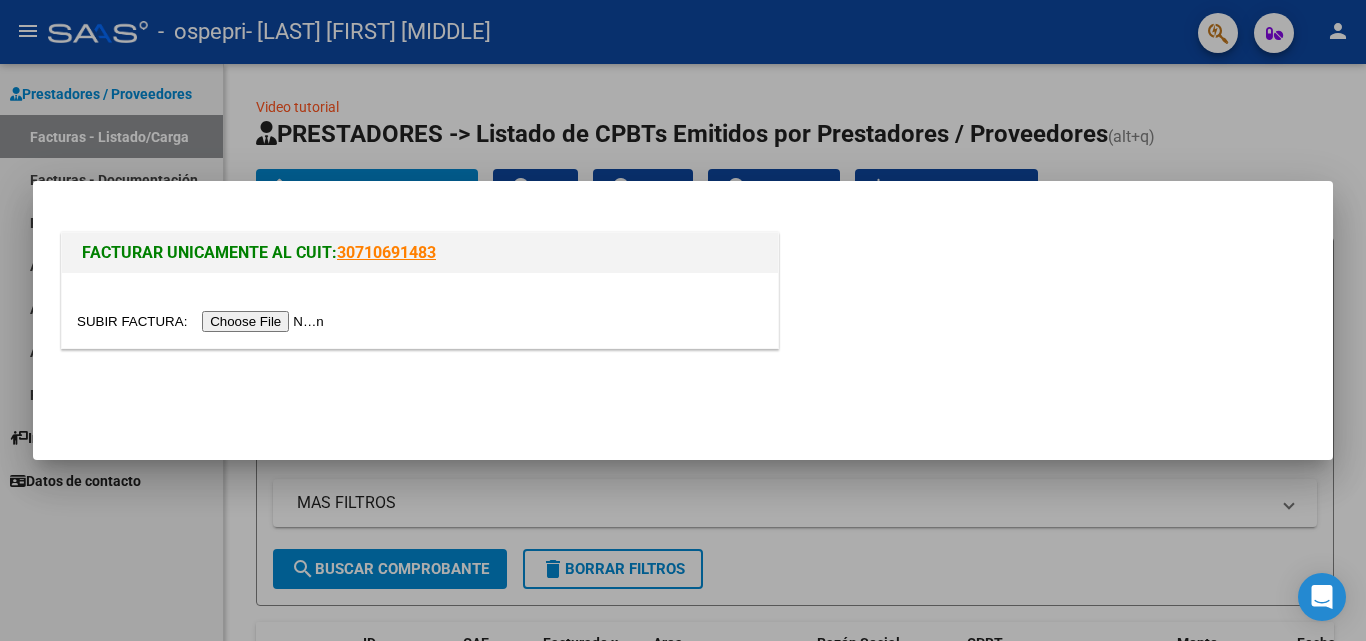 click at bounding box center (203, 321) 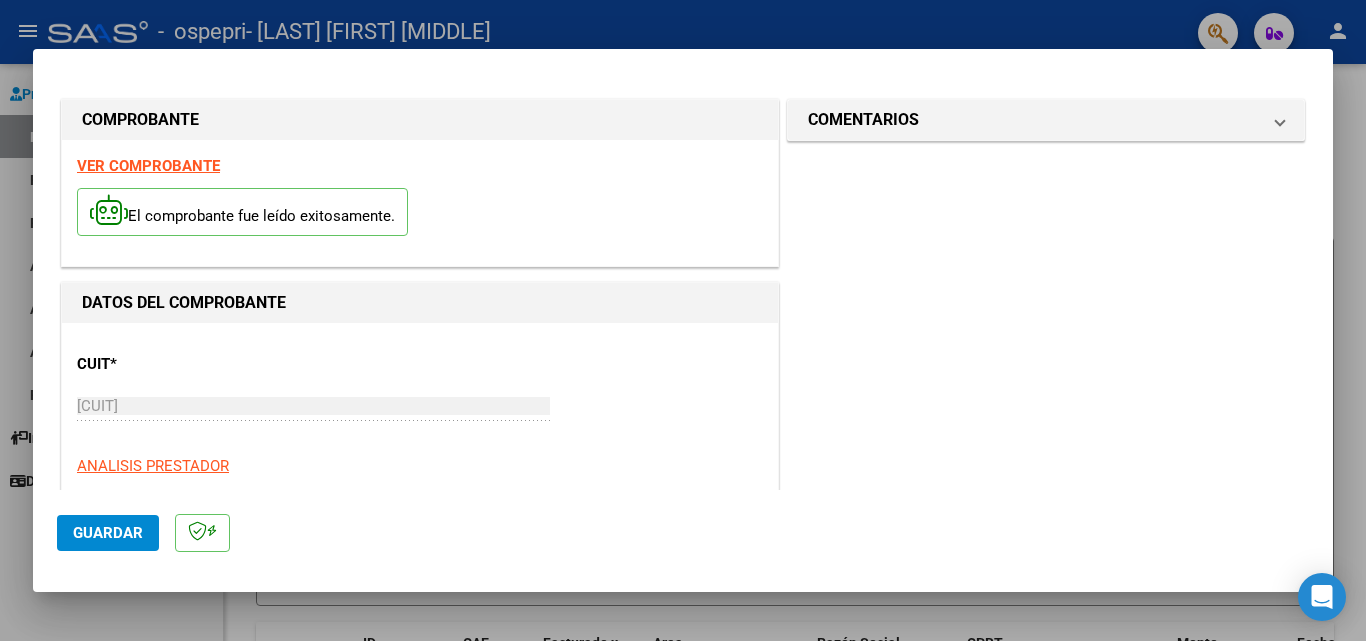 scroll, scrollTop: 364, scrollLeft: 0, axis: vertical 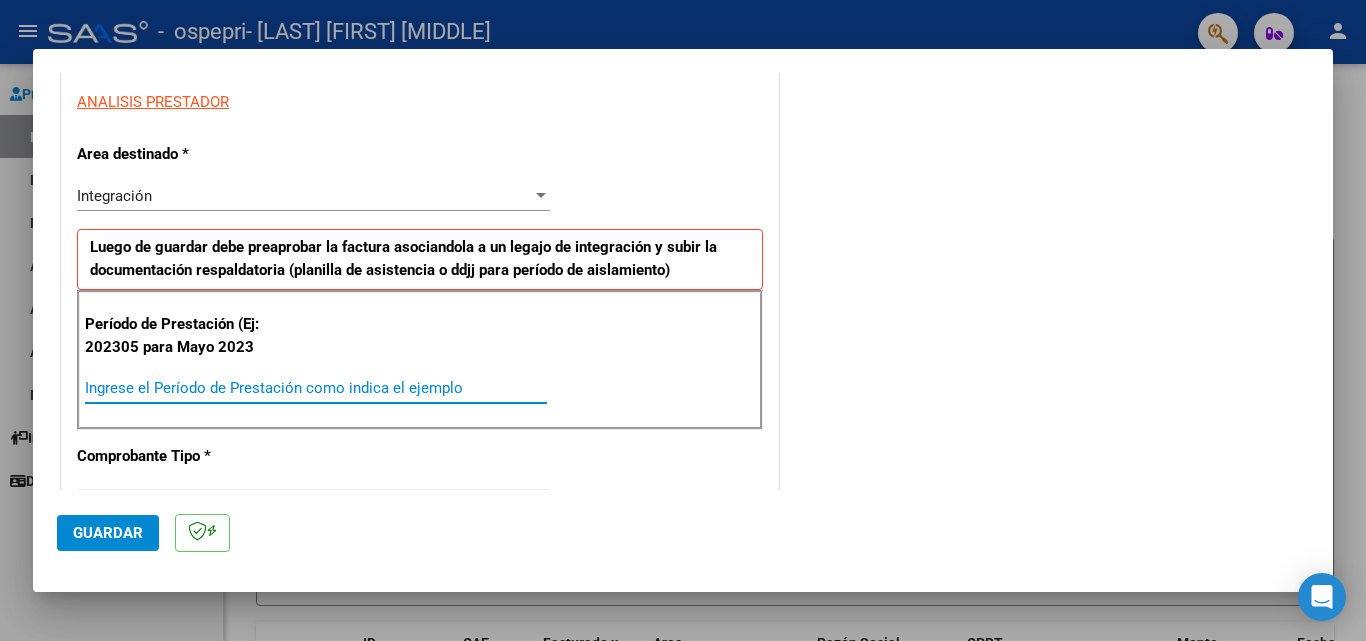 click on "Ingrese el Período de Prestación como indica el ejemplo" at bounding box center (316, 388) 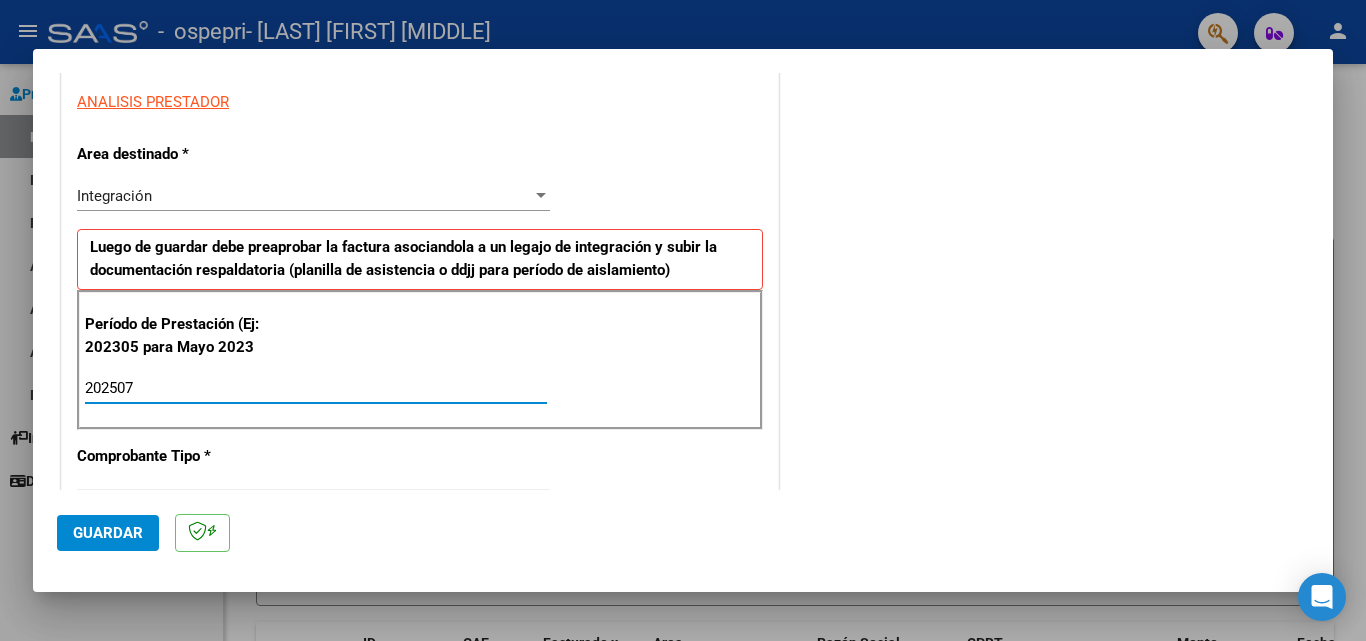 type on "202507" 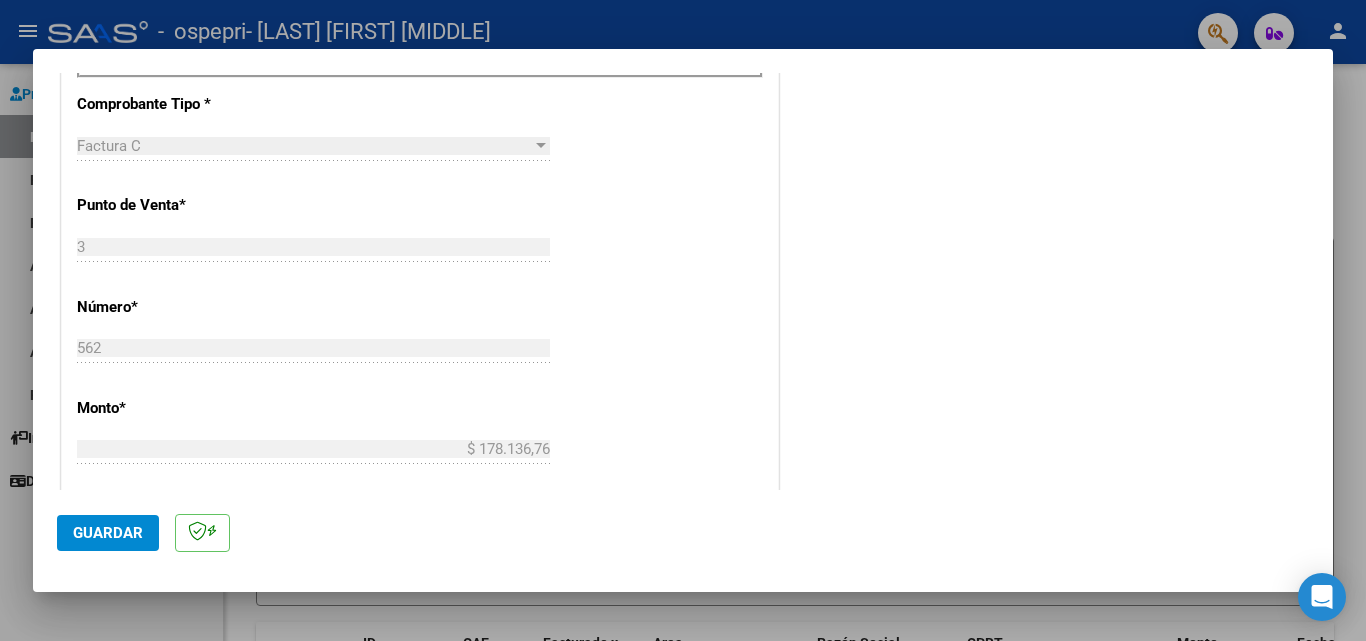 scroll, scrollTop: 728, scrollLeft: 0, axis: vertical 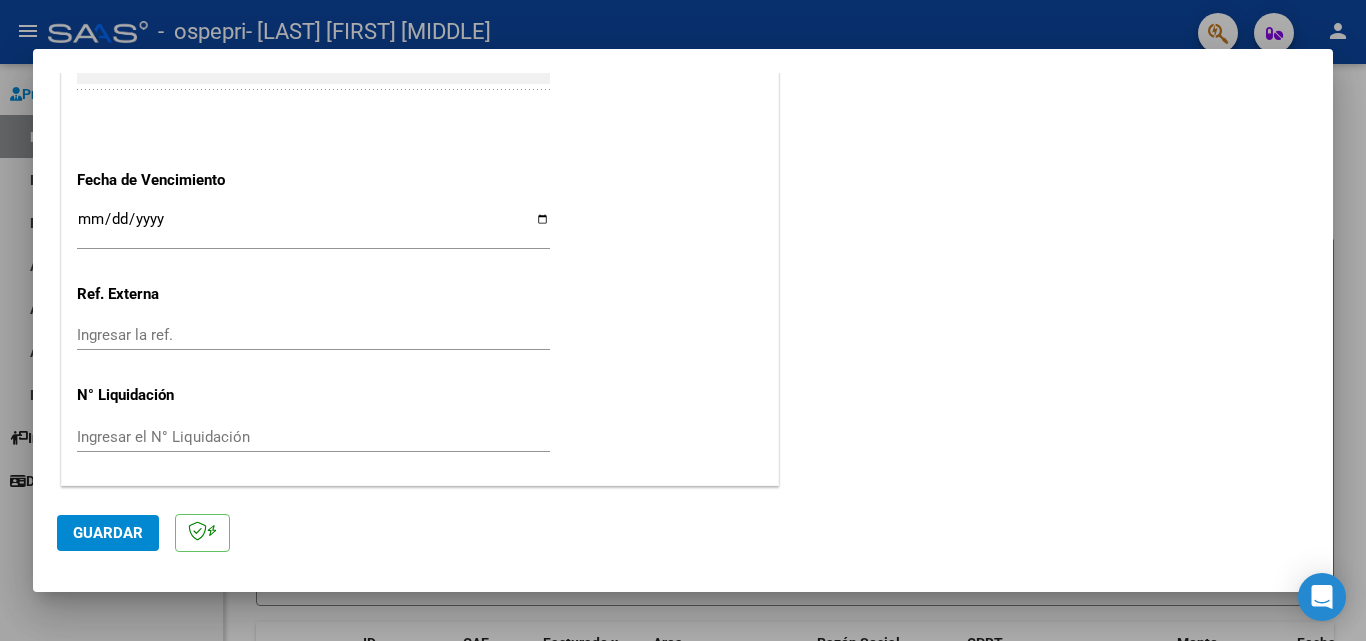 click on "Ingresar el N° Liquidación" at bounding box center [313, 437] 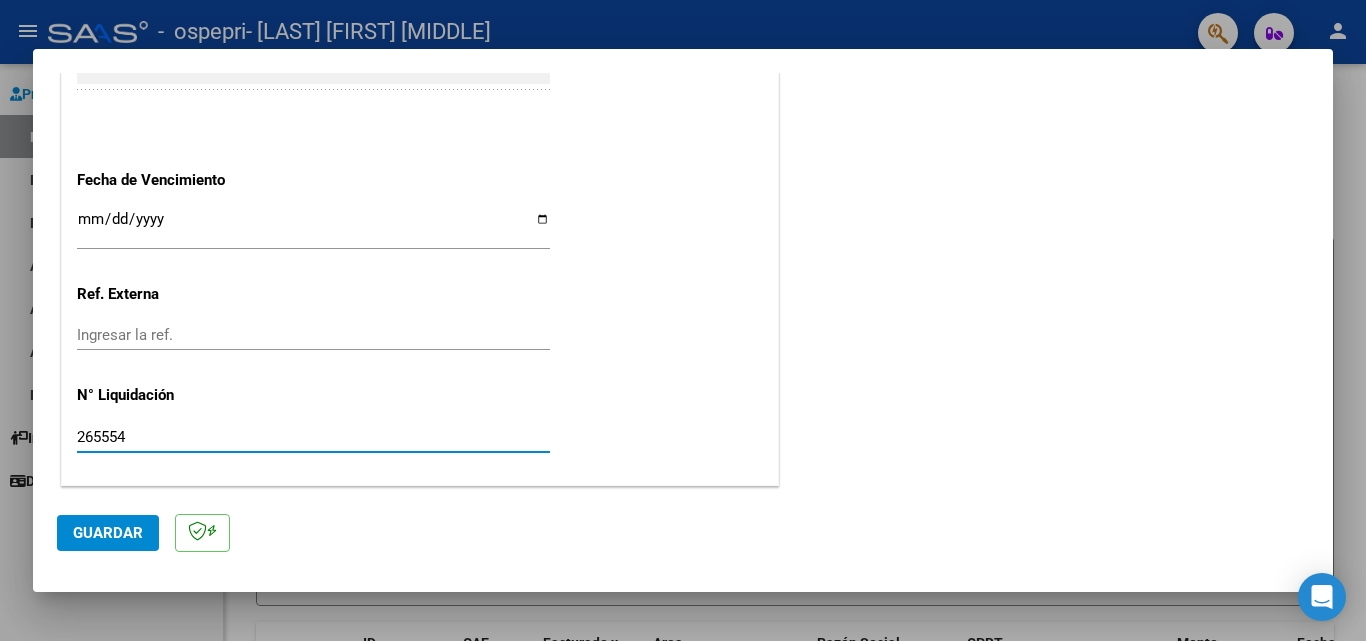 type on "265554" 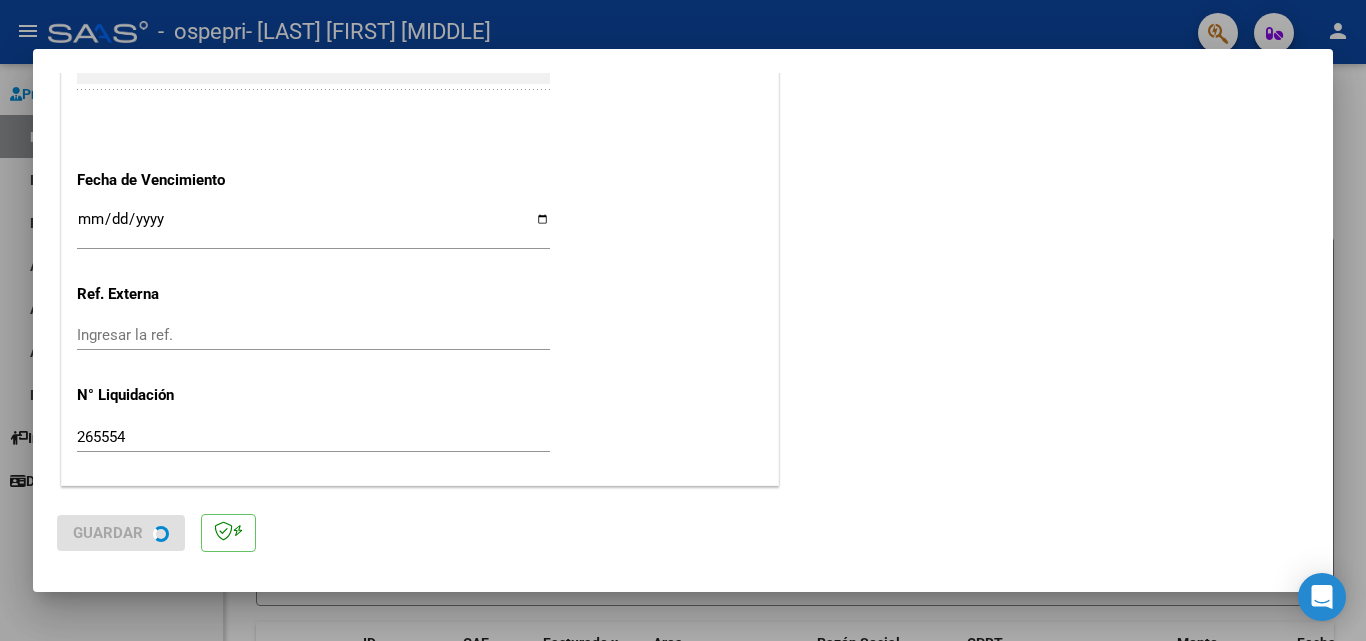 scroll, scrollTop: 0, scrollLeft: 0, axis: both 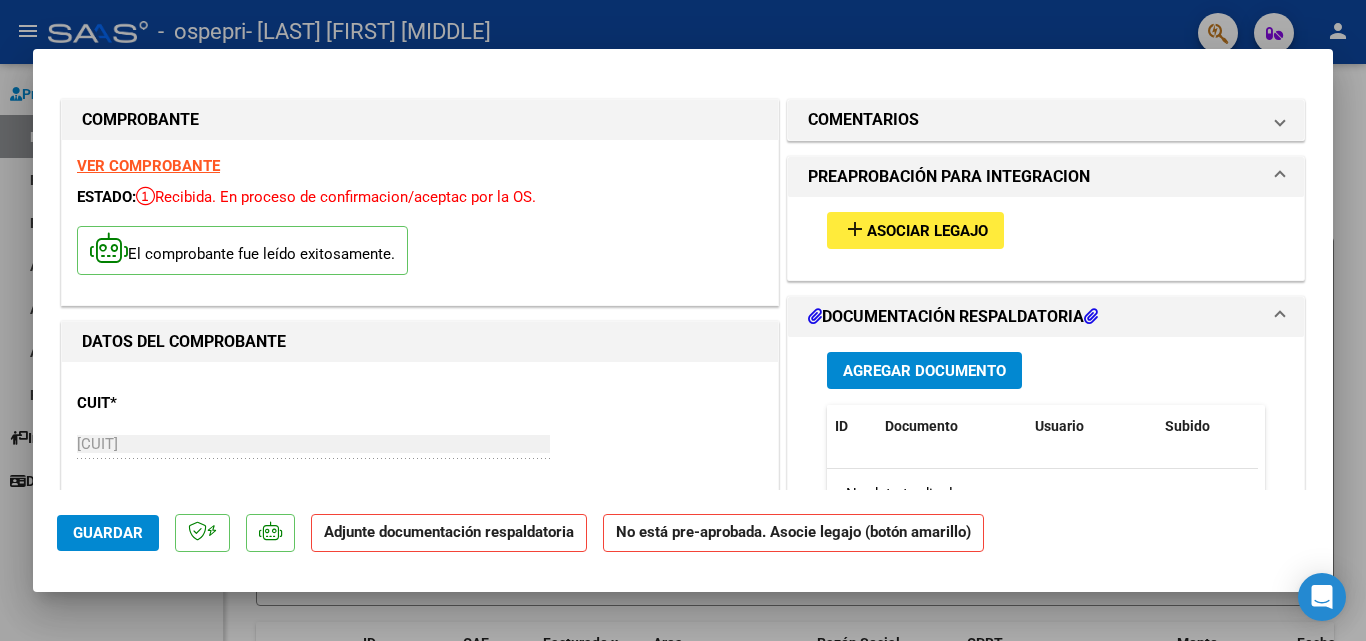 click on "add Asociar Legajo" at bounding box center [915, 230] 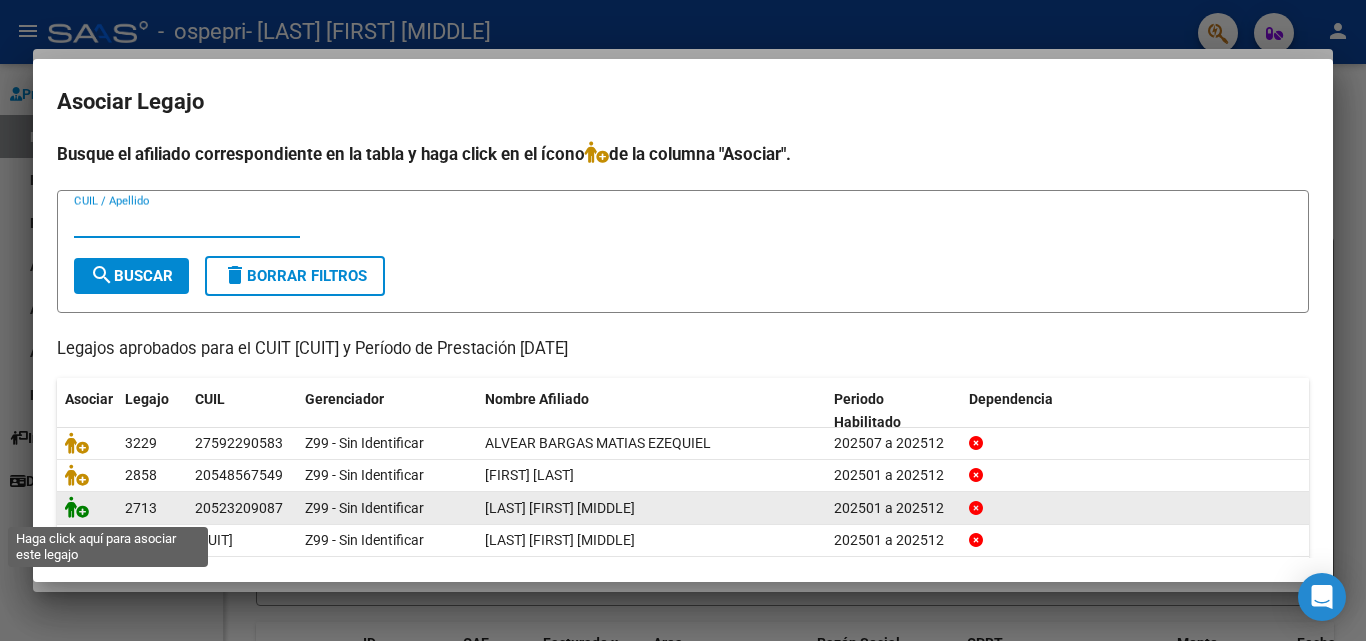 click 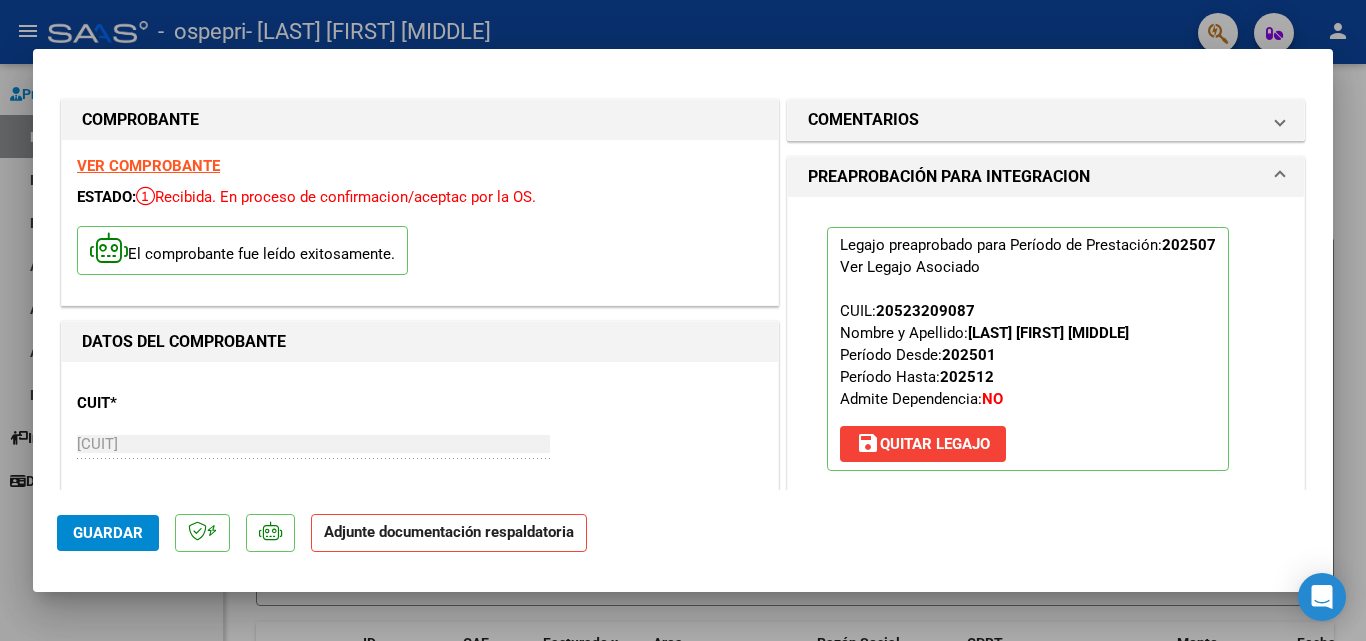 scroll, scrollTop: 364, scrollLeft: 0, axis: vertical 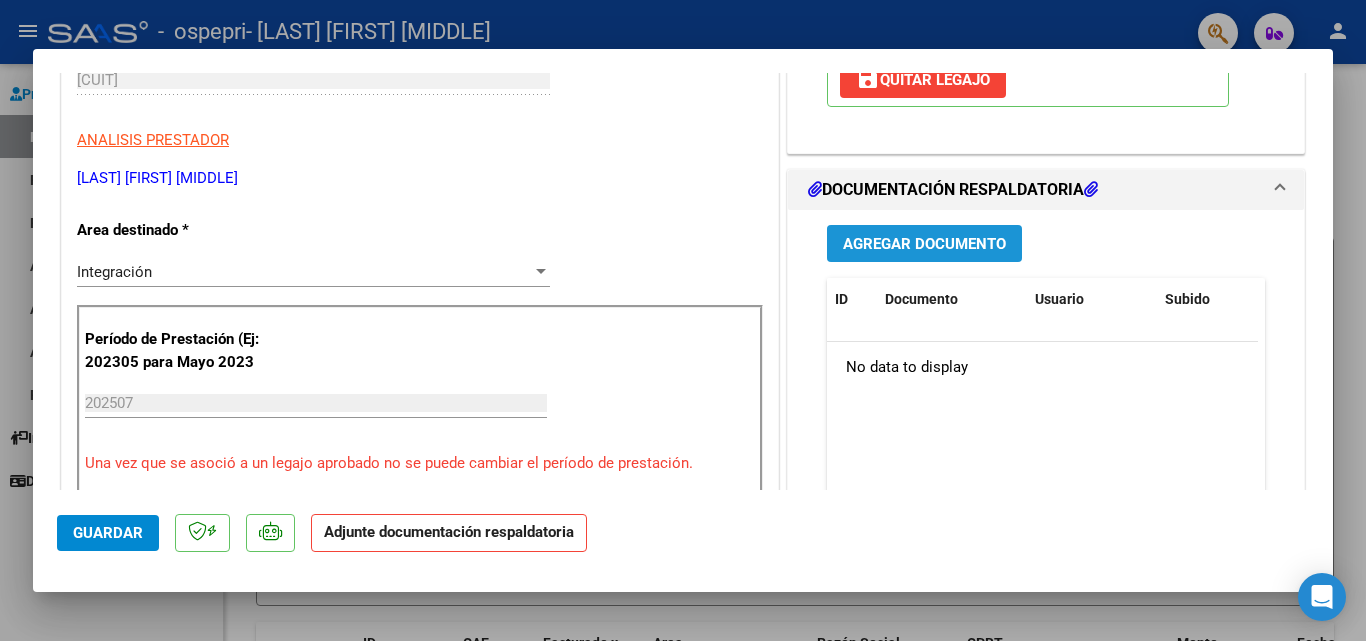 click on "Agregar Documento" at bounding box center [924, 244] 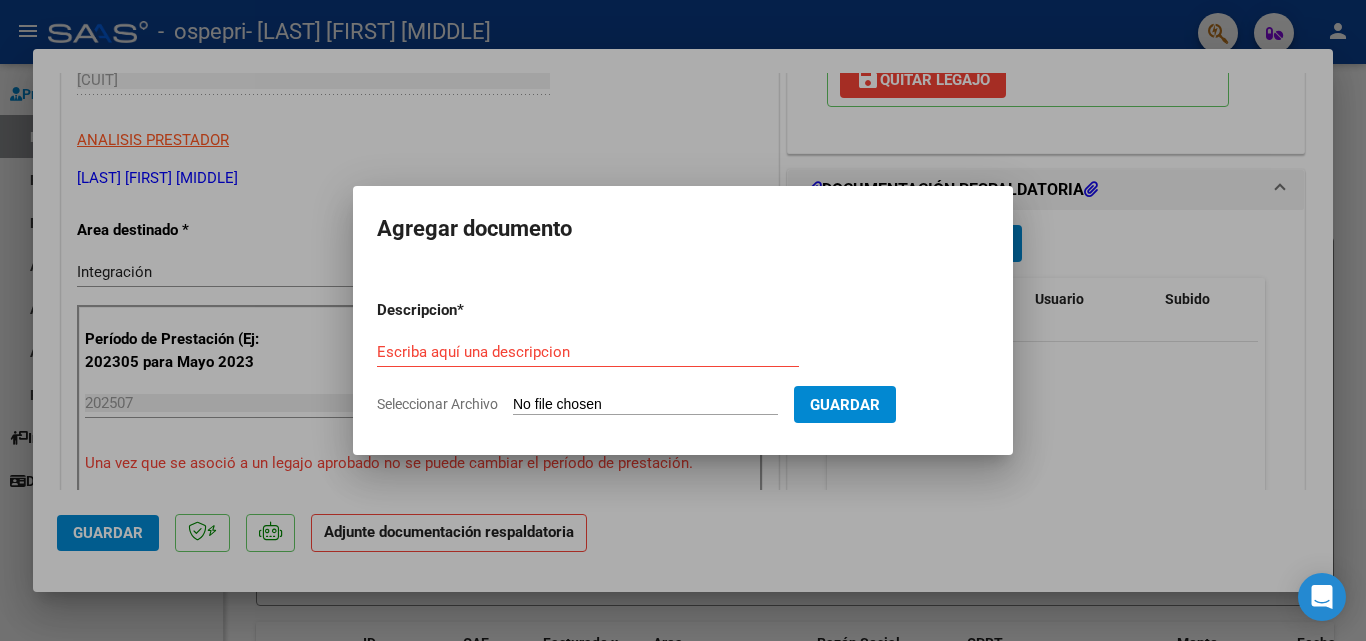 click on "Escriba aquí una descripcion" at bounding box center (588, 352) 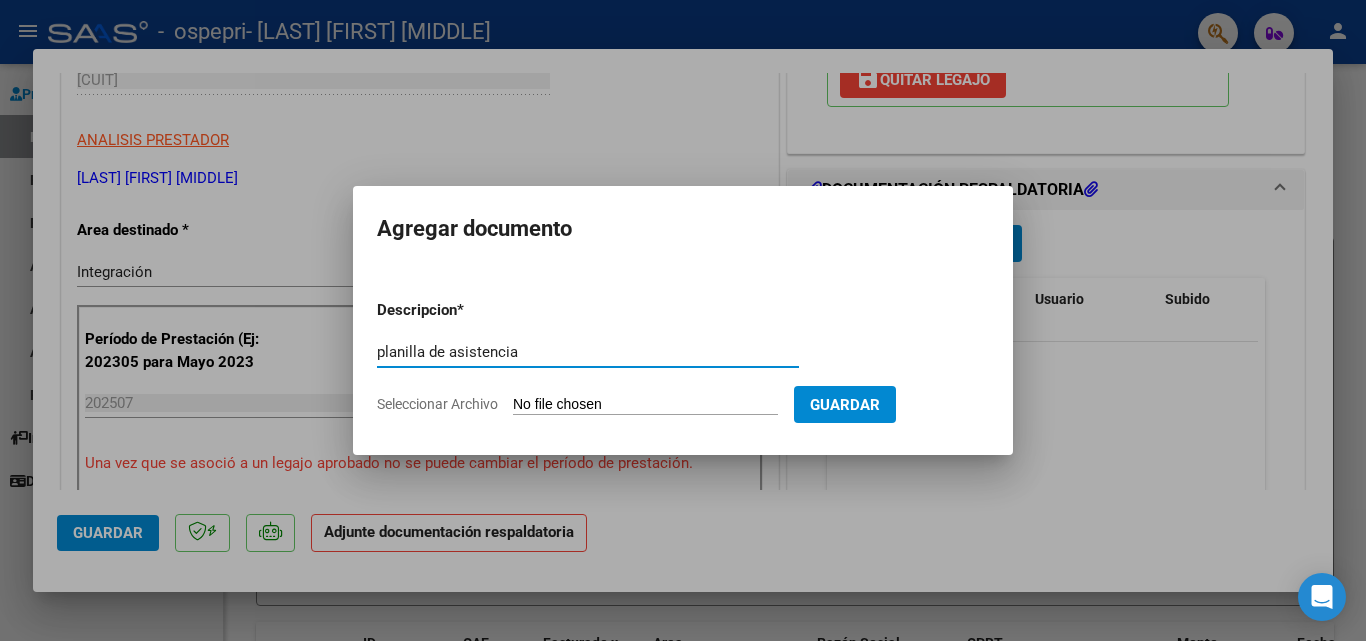 type on "planilla de asistencia" 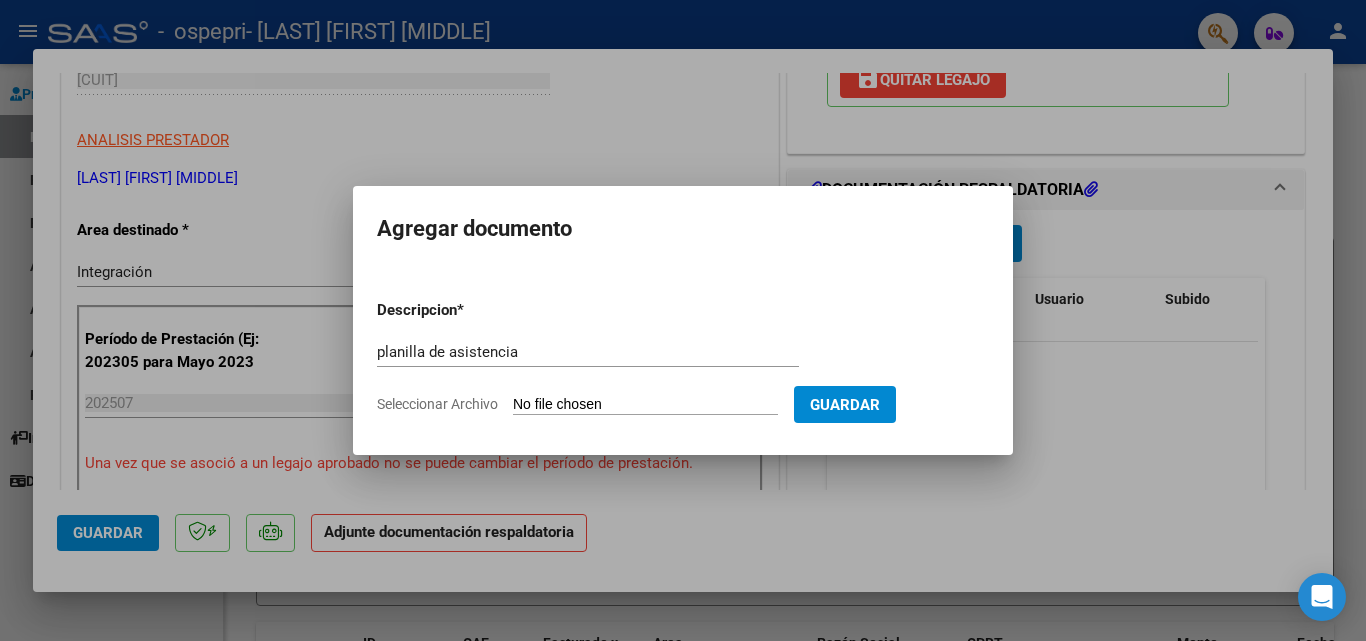 click on "Seleccionar Archivo" 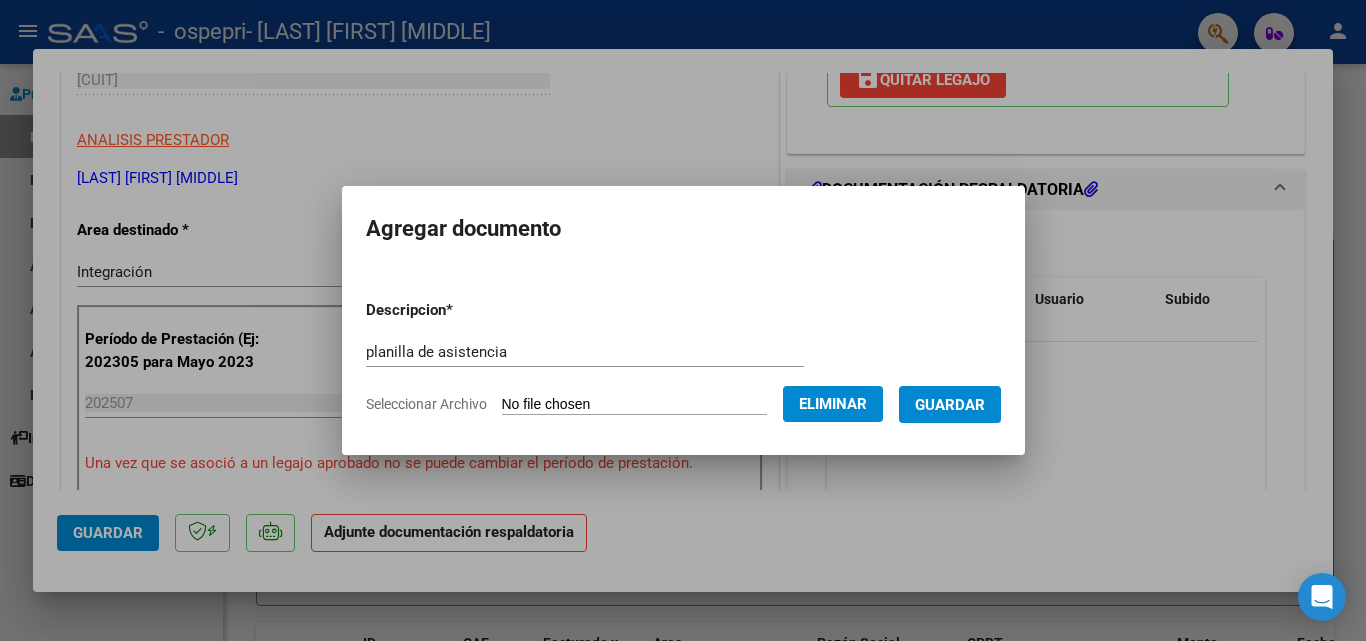 click on "Guardar" at bounding box center (950, 405) 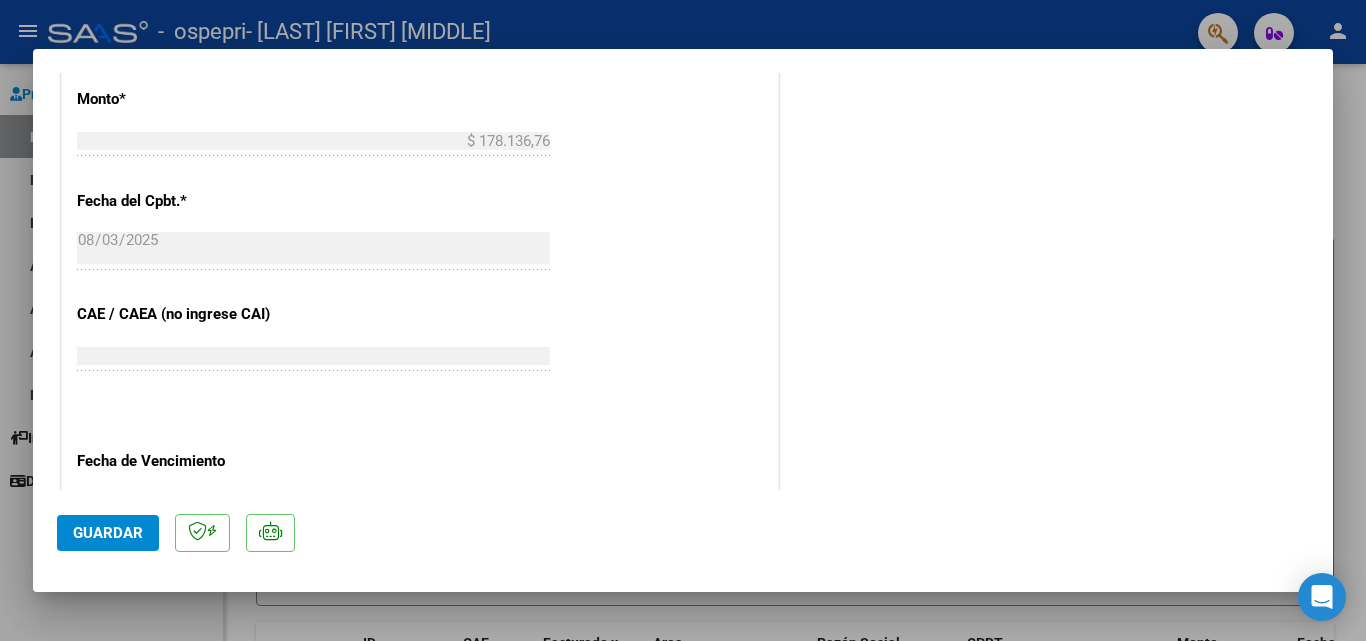 scroll, scrollTop: 1337, scrollLeft: 0, axis: vertical 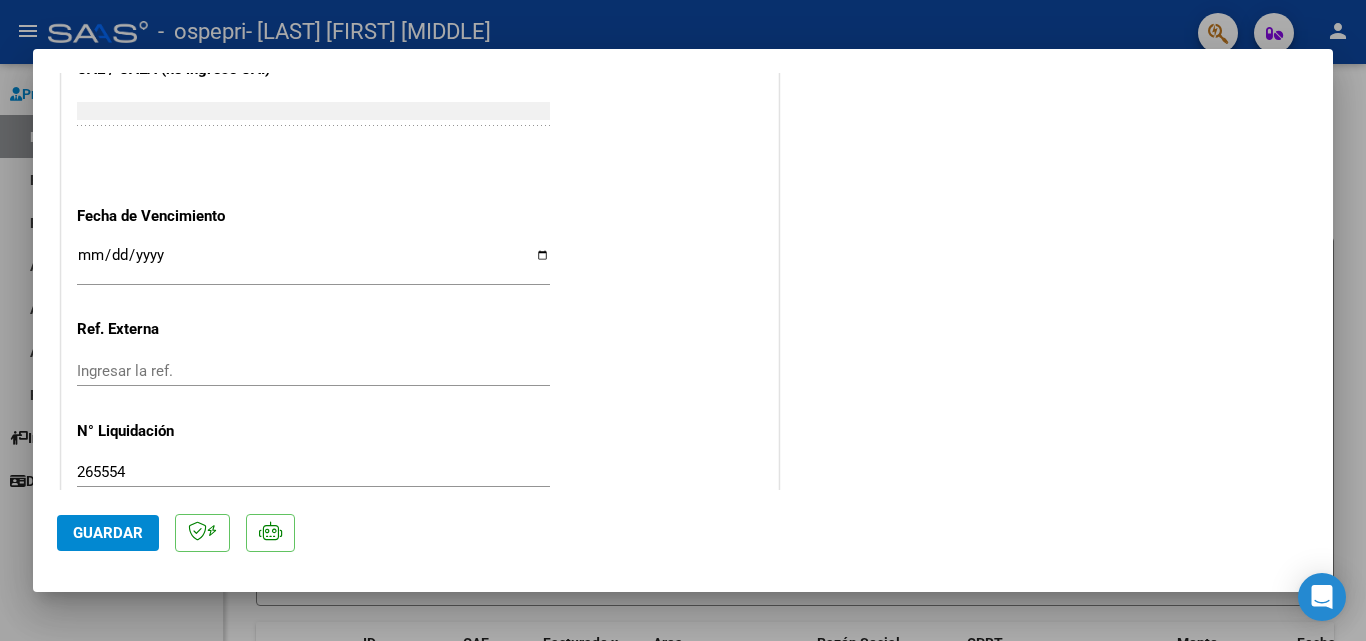 click on "Guardar" 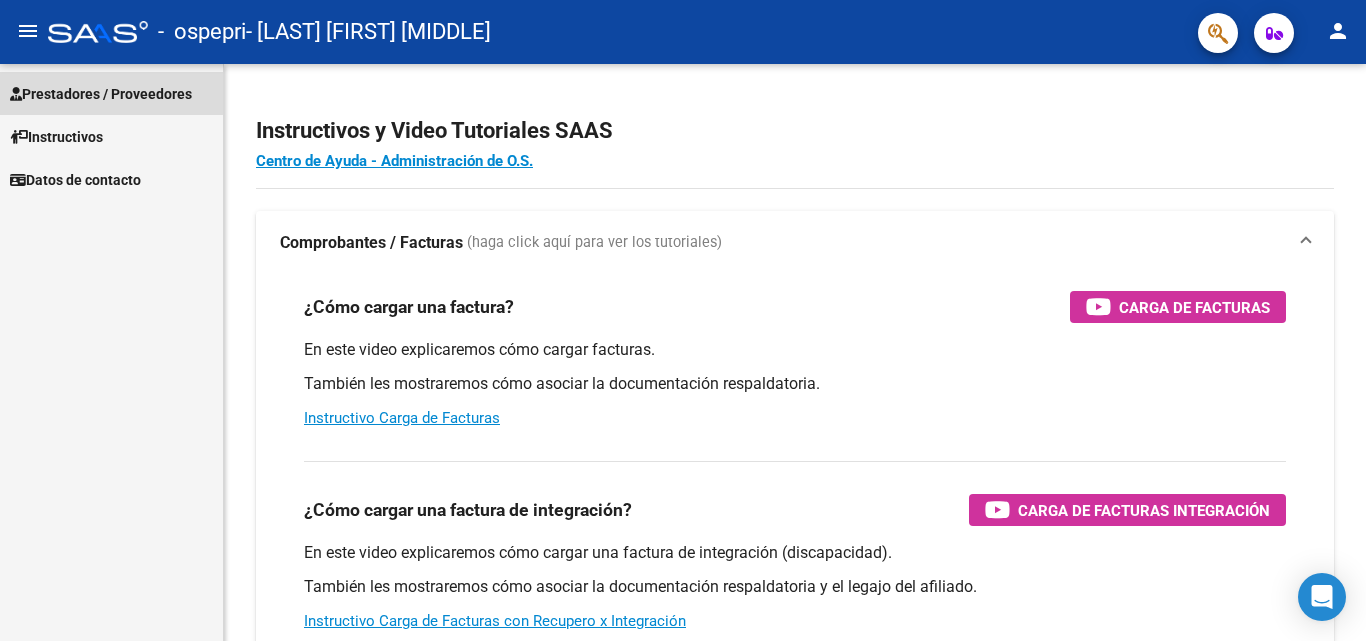 click on "Prestadores / Proveedores" at bounding box center [101, 94] 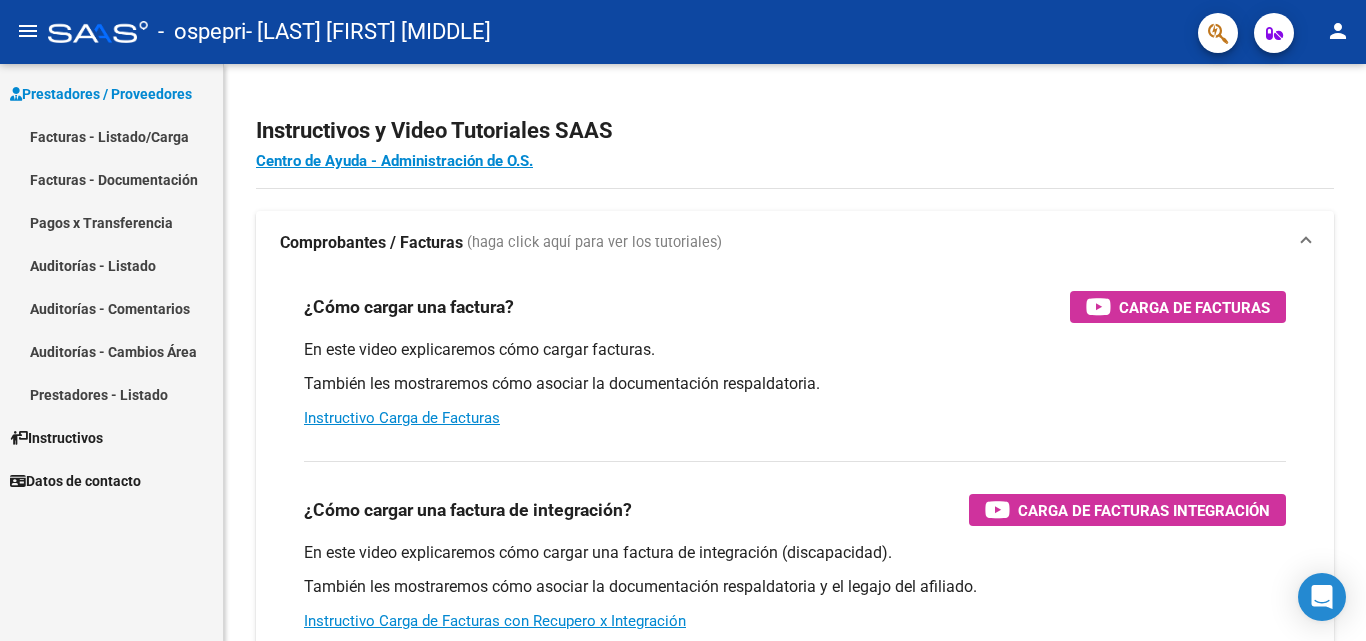 click on "Facturas - Listado/Carga" at bounding box center [111, 136] 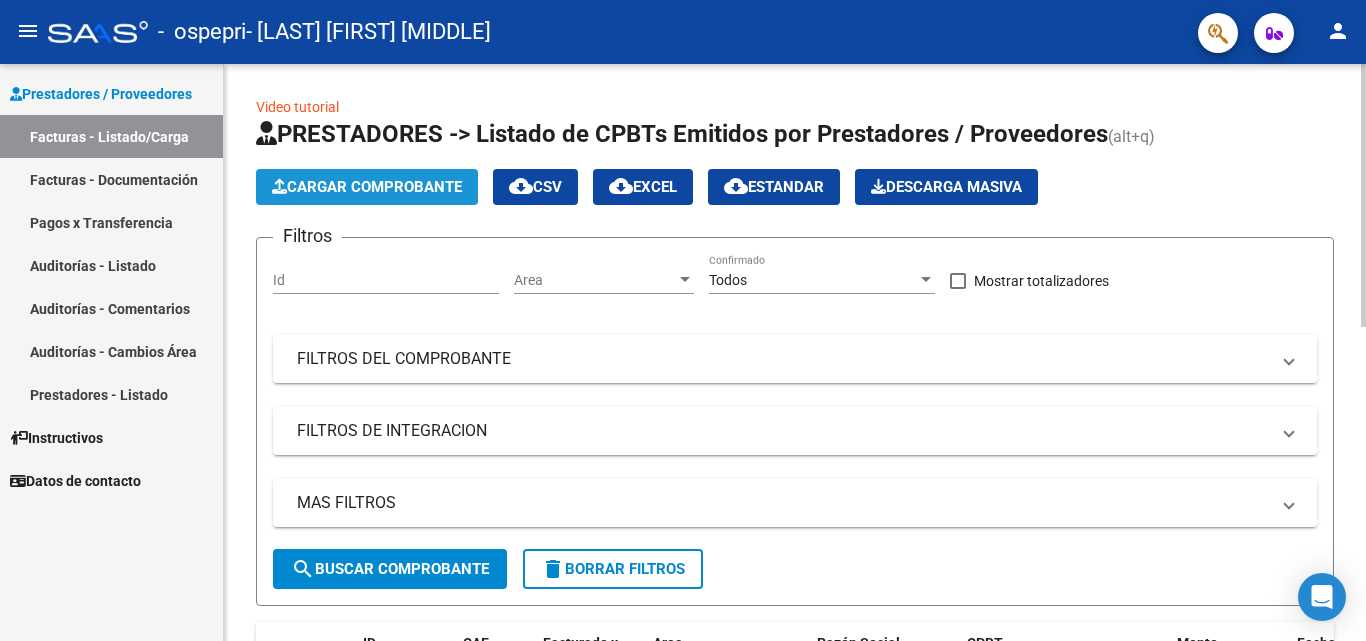 click on "Cargar Comprobante" 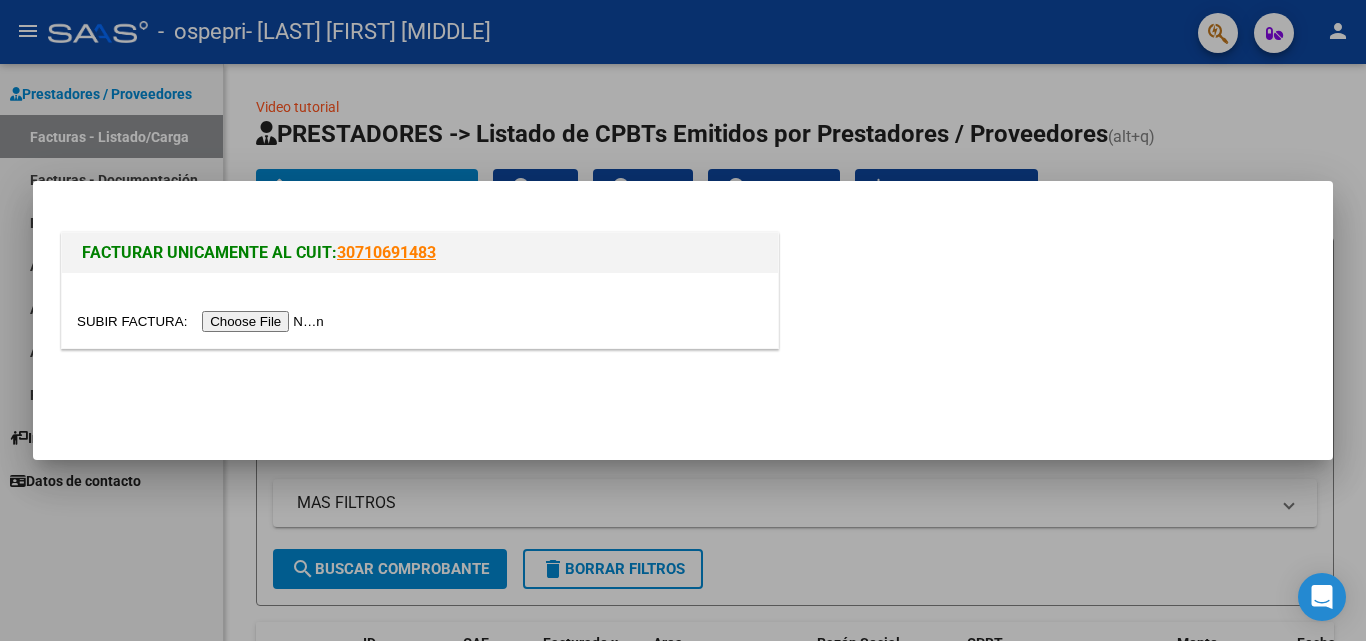 click at bounding box center [203, 321] 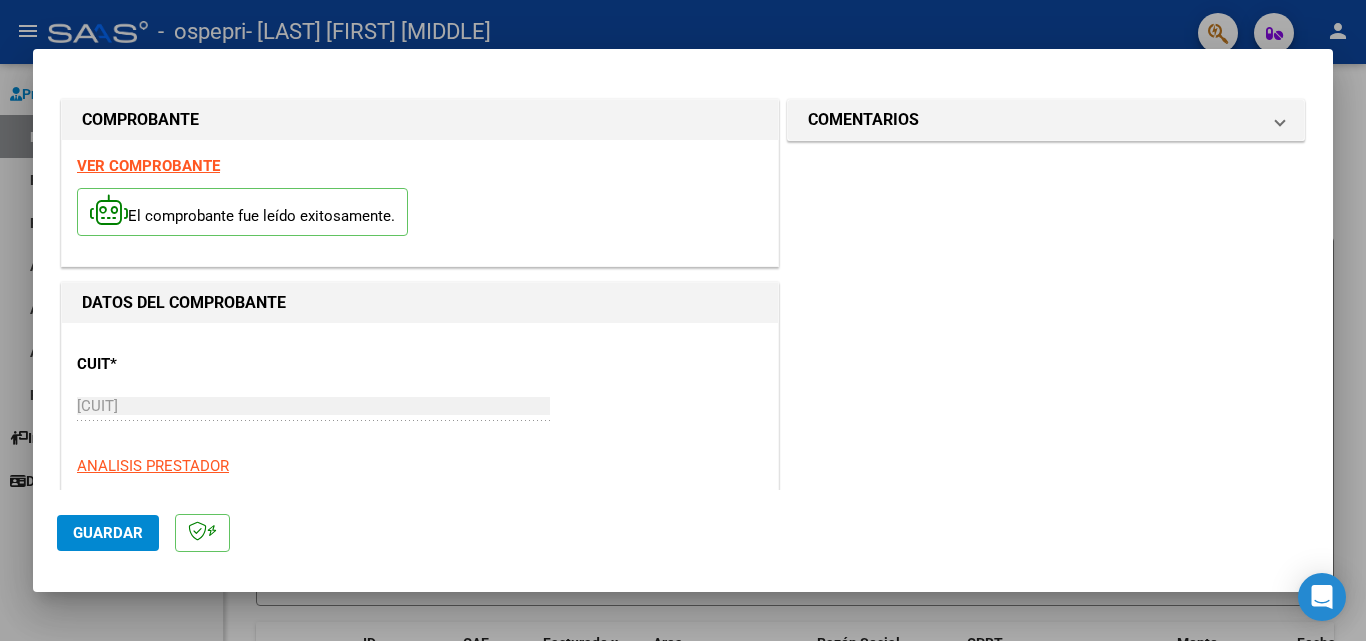 scroll, scrollTop: 364, scrollLeft: 0, axis: vertical 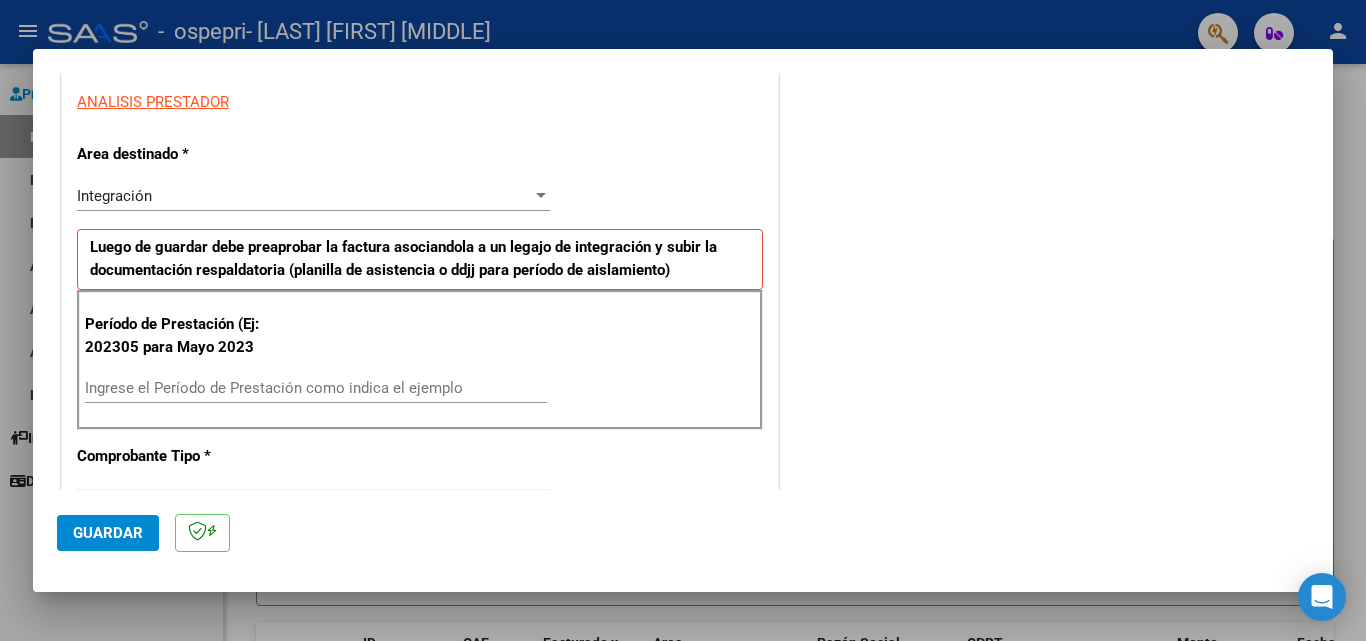 click on "Ingrese el Período de Prestación como indica el ejemplo" at bounding box center [316, 388] 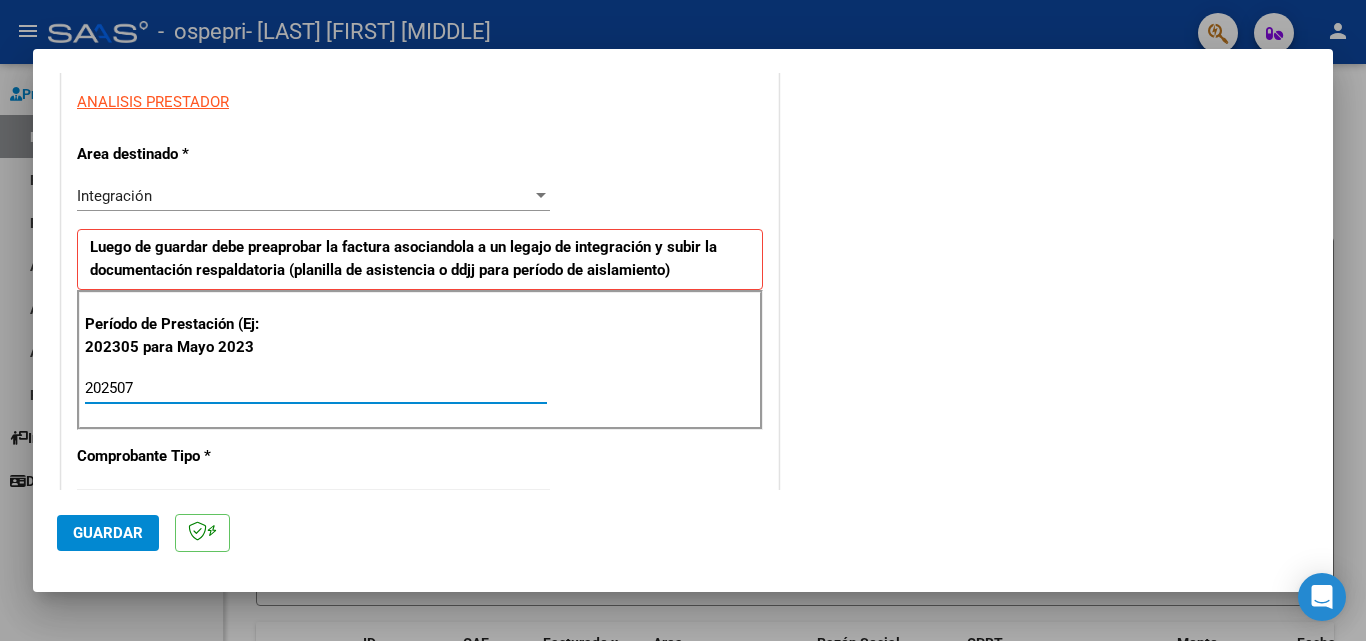 type on "202507" 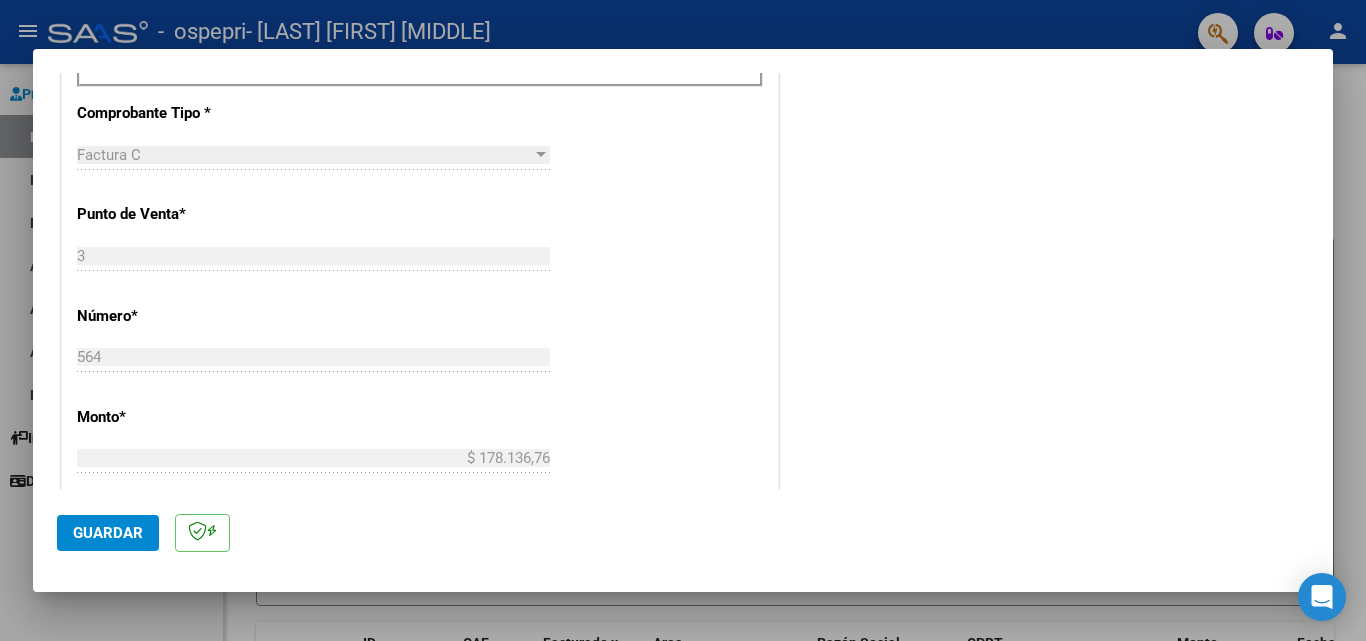 scroll, scrollTop: 728, scrollLeft: 0, axis: vertical 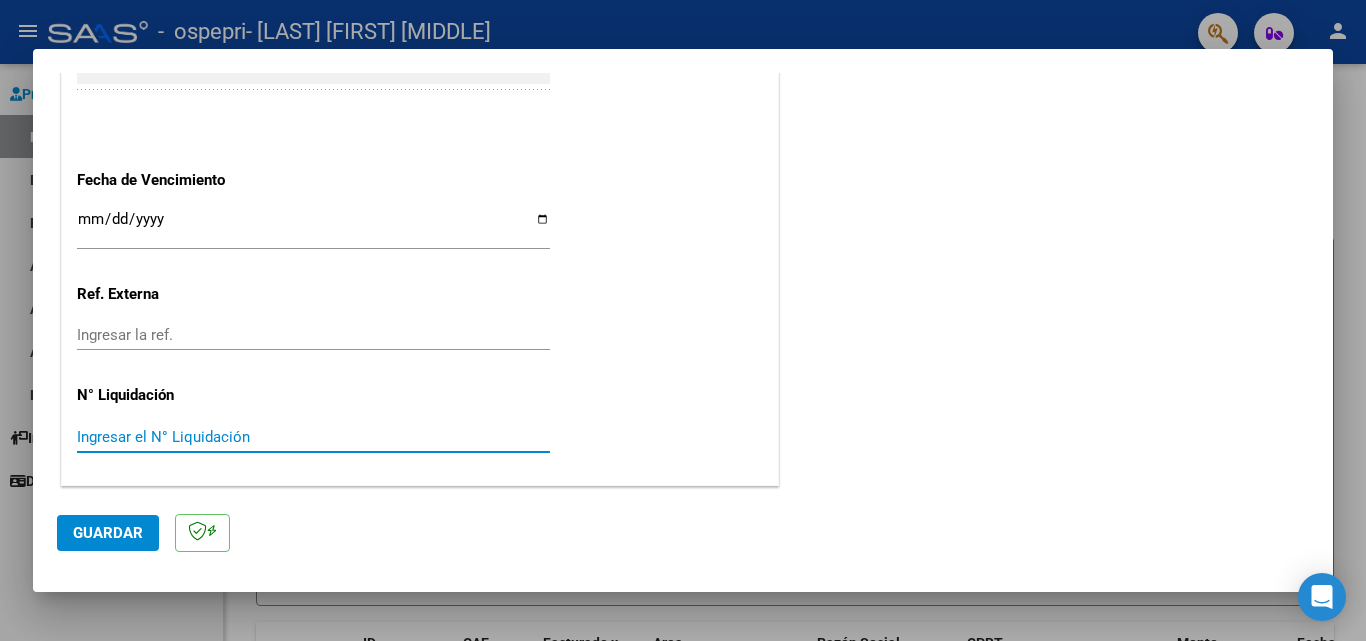 click on "Ingresar el N° Liquidación" at bounding box center (313, 437) 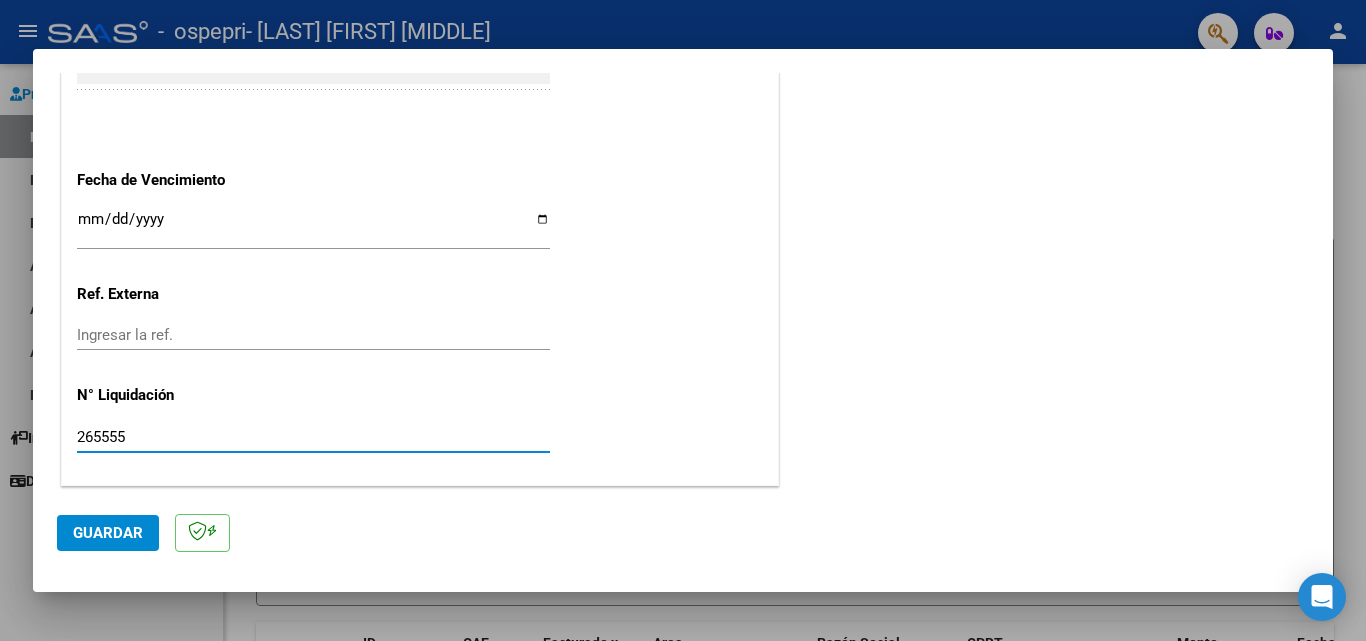 type on "265555" 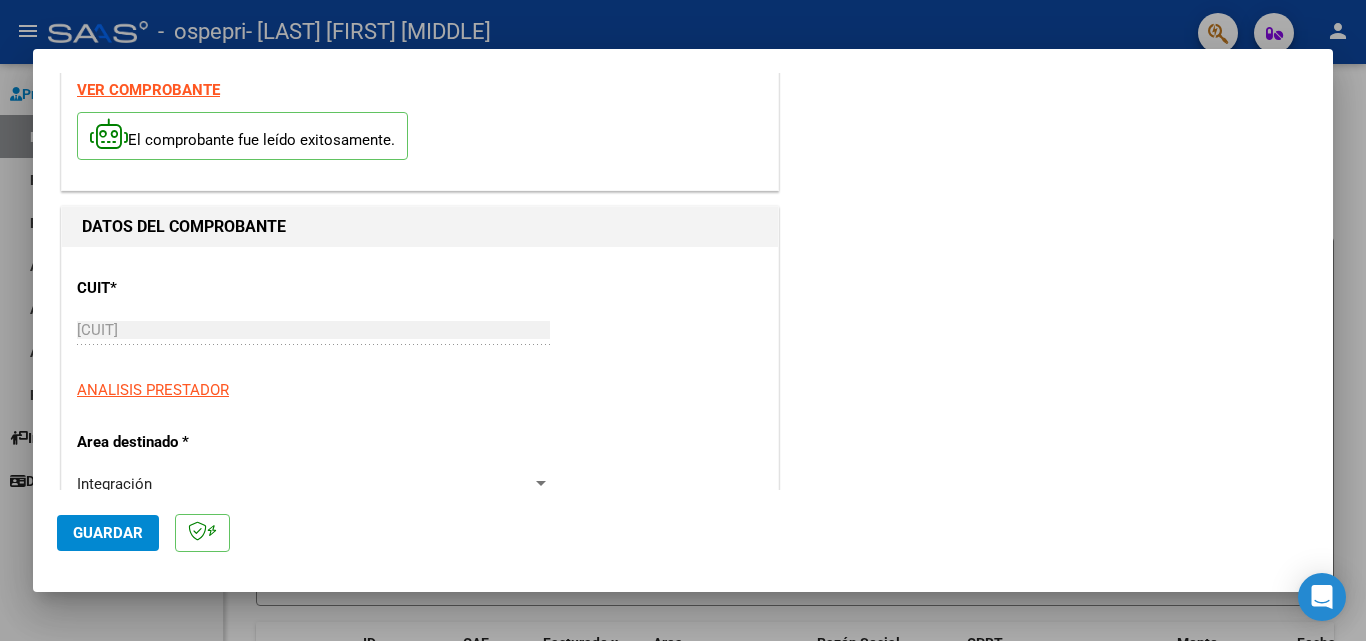 scroll, scrollTop: 0, scrollLeft: 0, axis: both 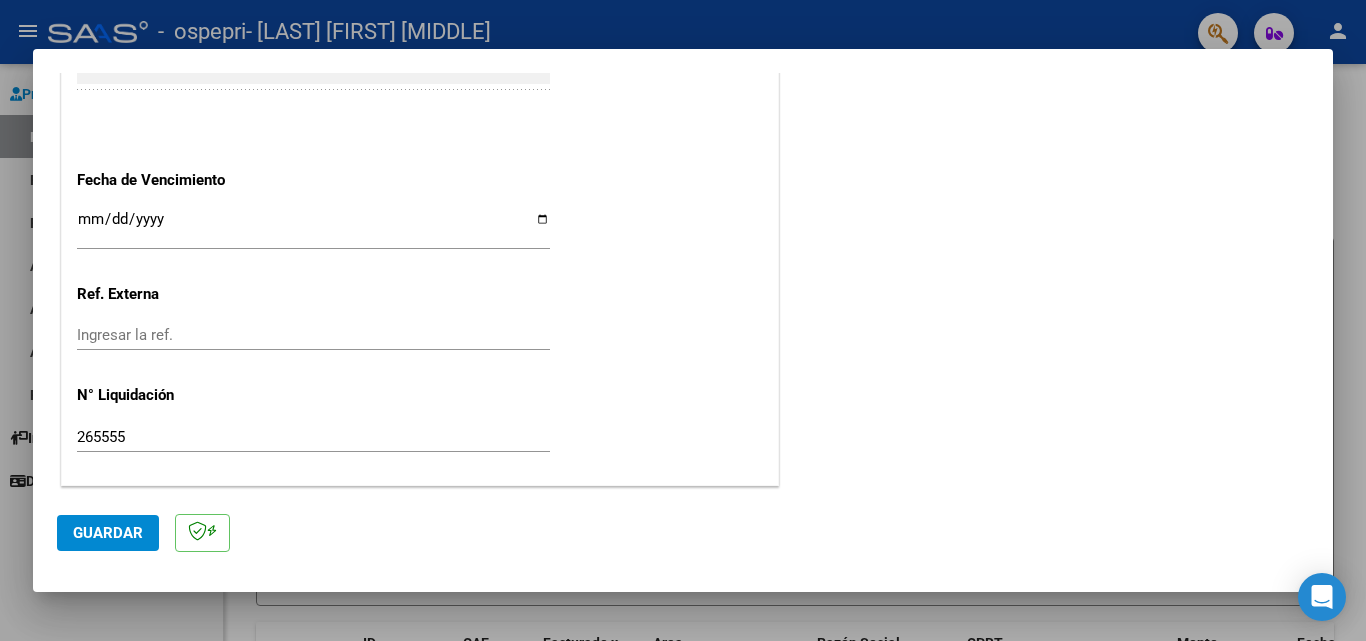 click on "Guardar" 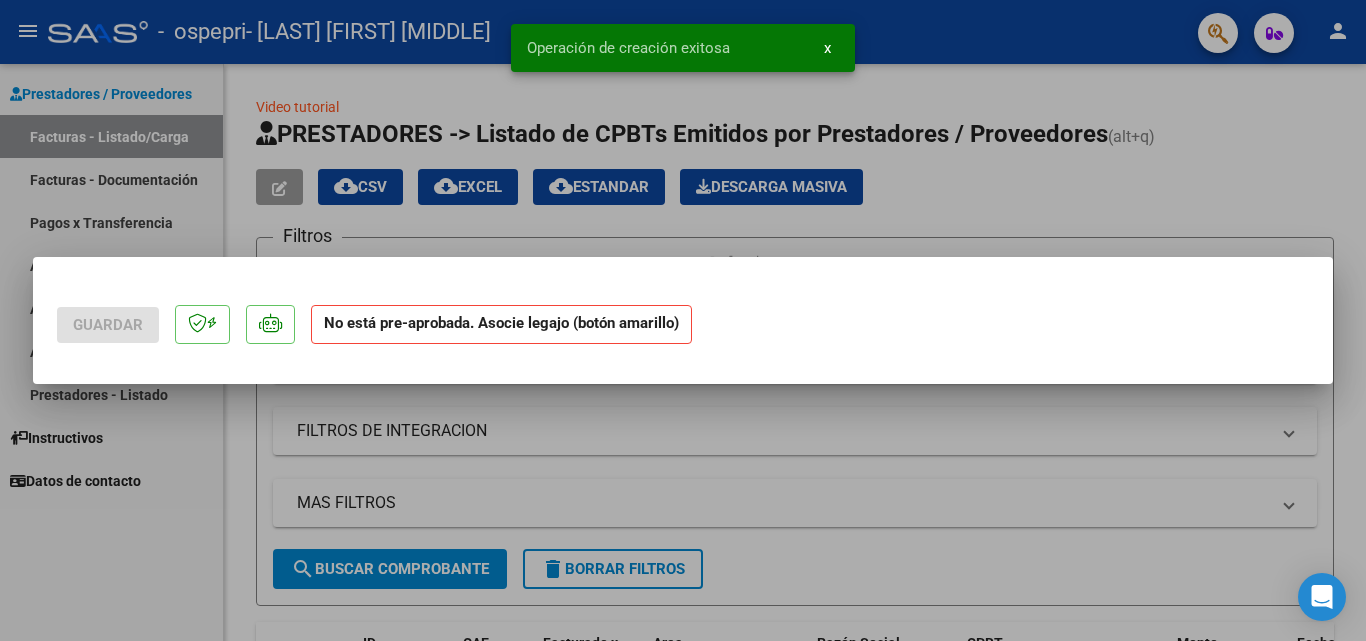 scroll, scrollTop: 0, scrollLeft: 0, axis: both 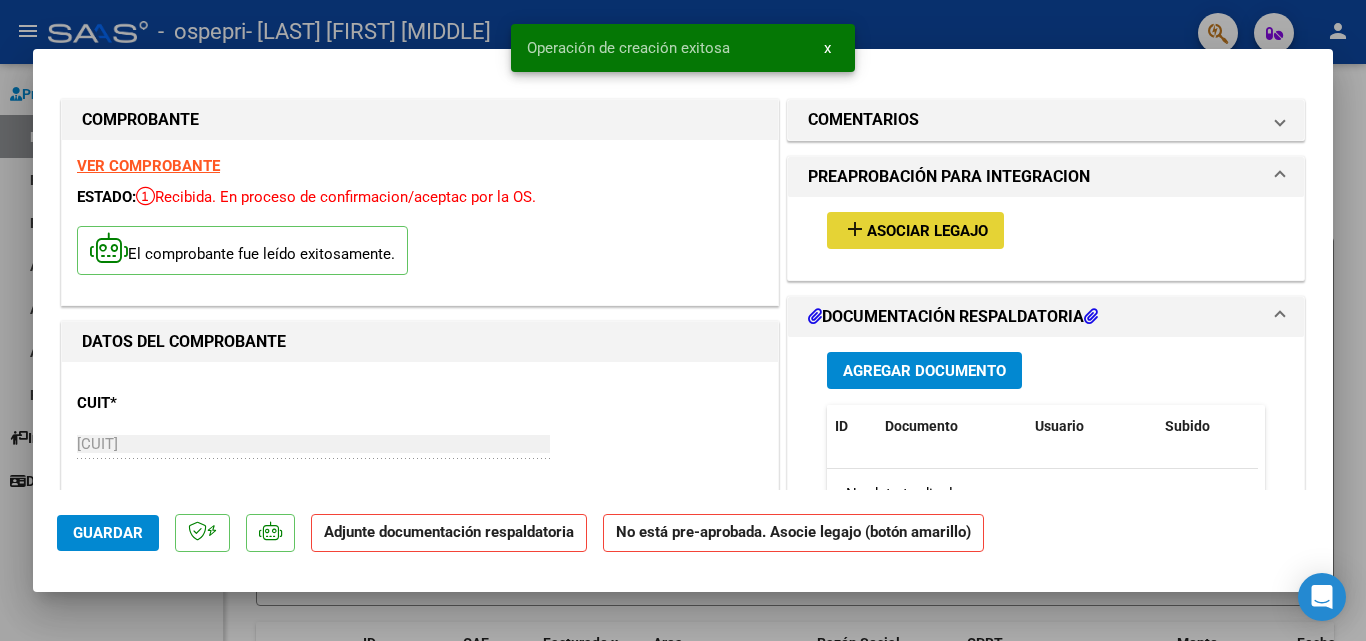 click on "Asociar Legajo" at bounding box center [927, 231] 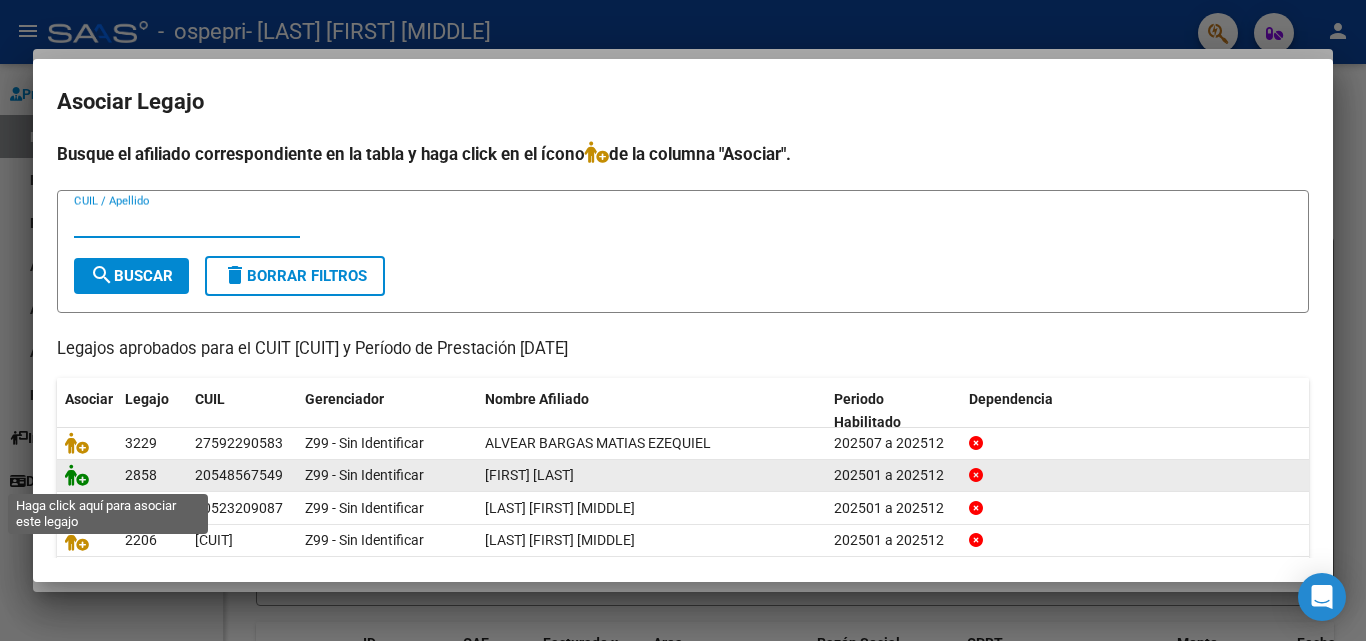 click 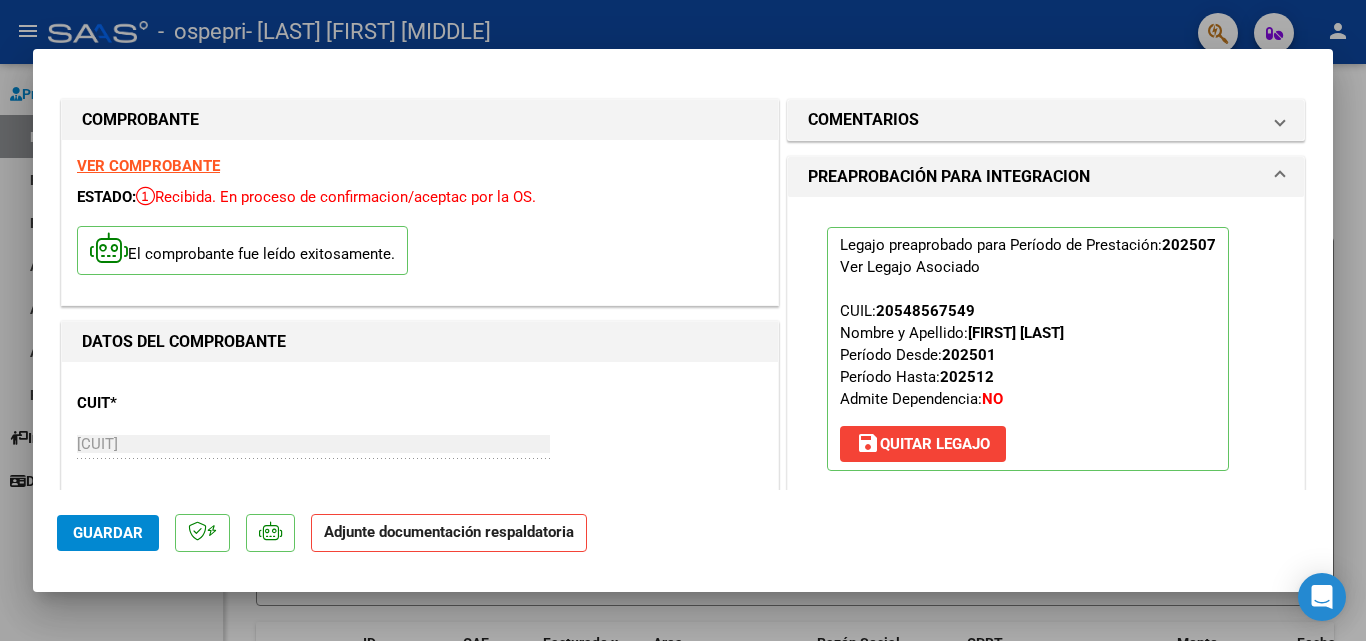 scroll, scrollTop: 364, scrollLeft: 0, axis: vertical 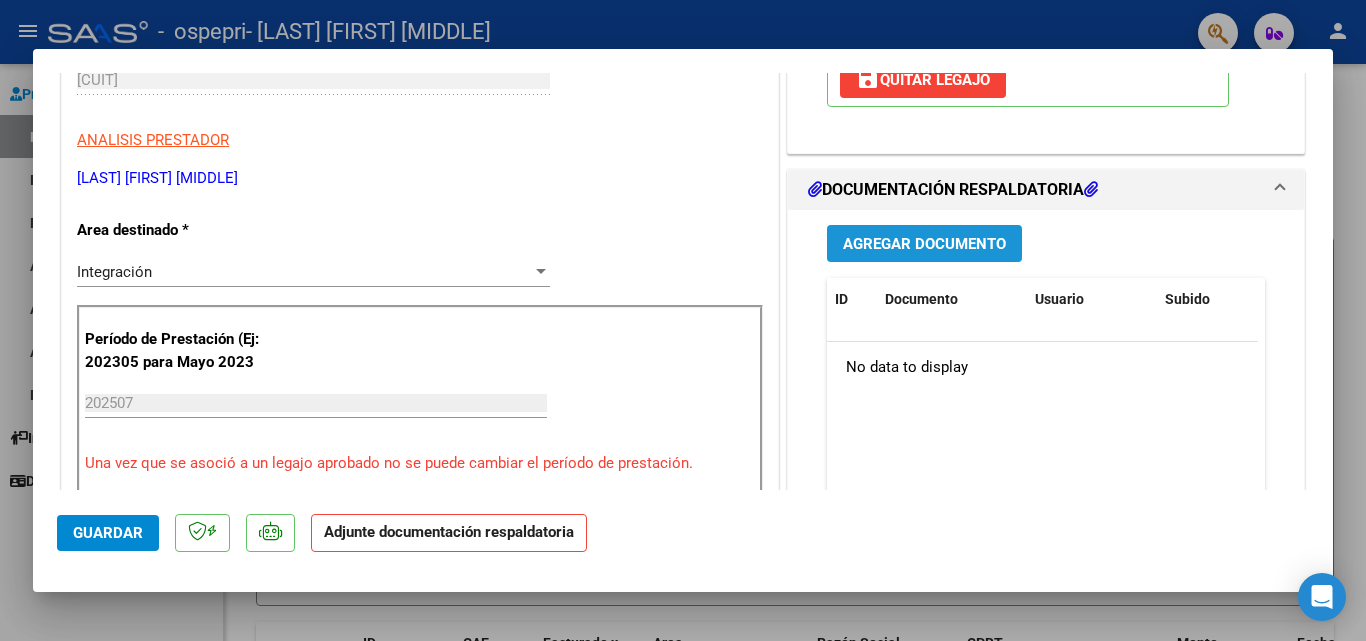 click on "Agregar Documento" at bounding box center (924, 244) 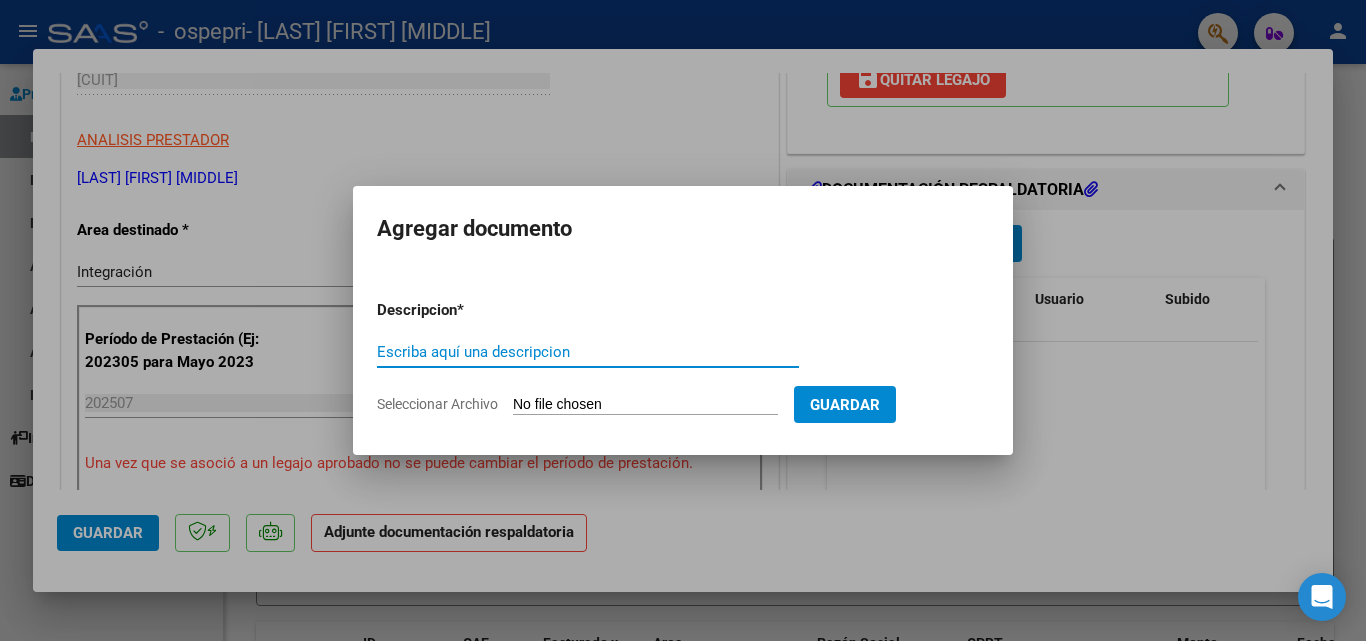 click on "Escriba aquí una descripcion" at bounding box center (588, 352) 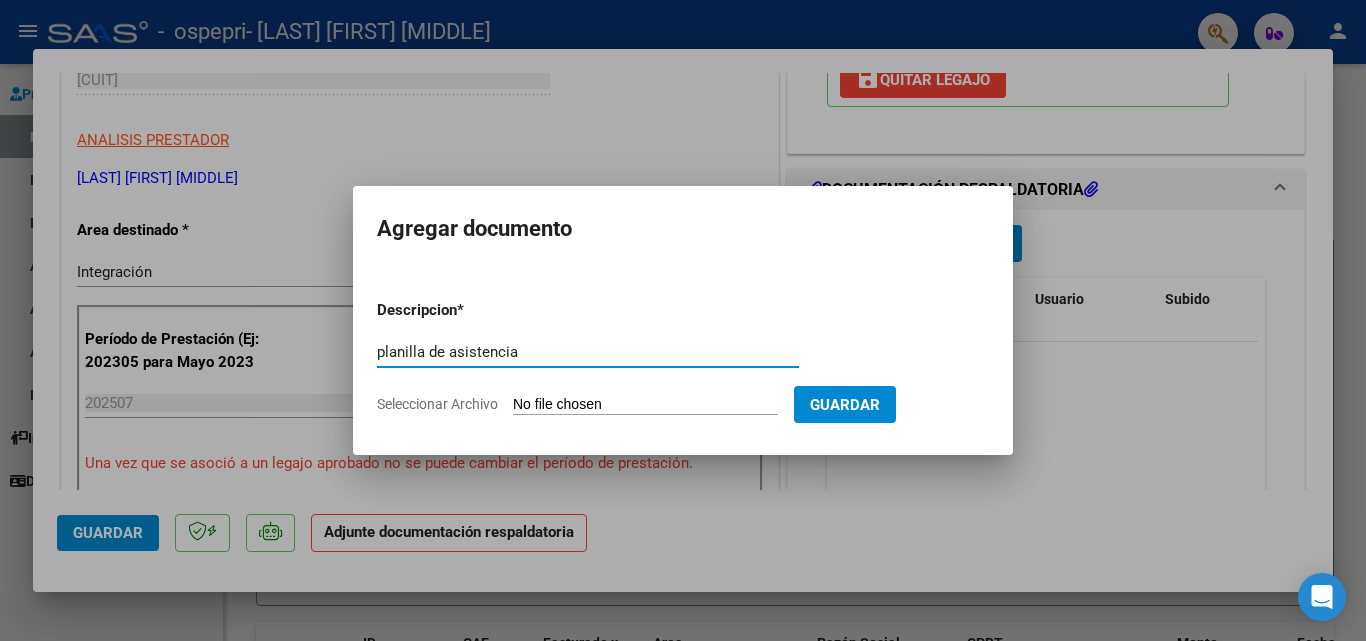 type on "planilla de asistencia" 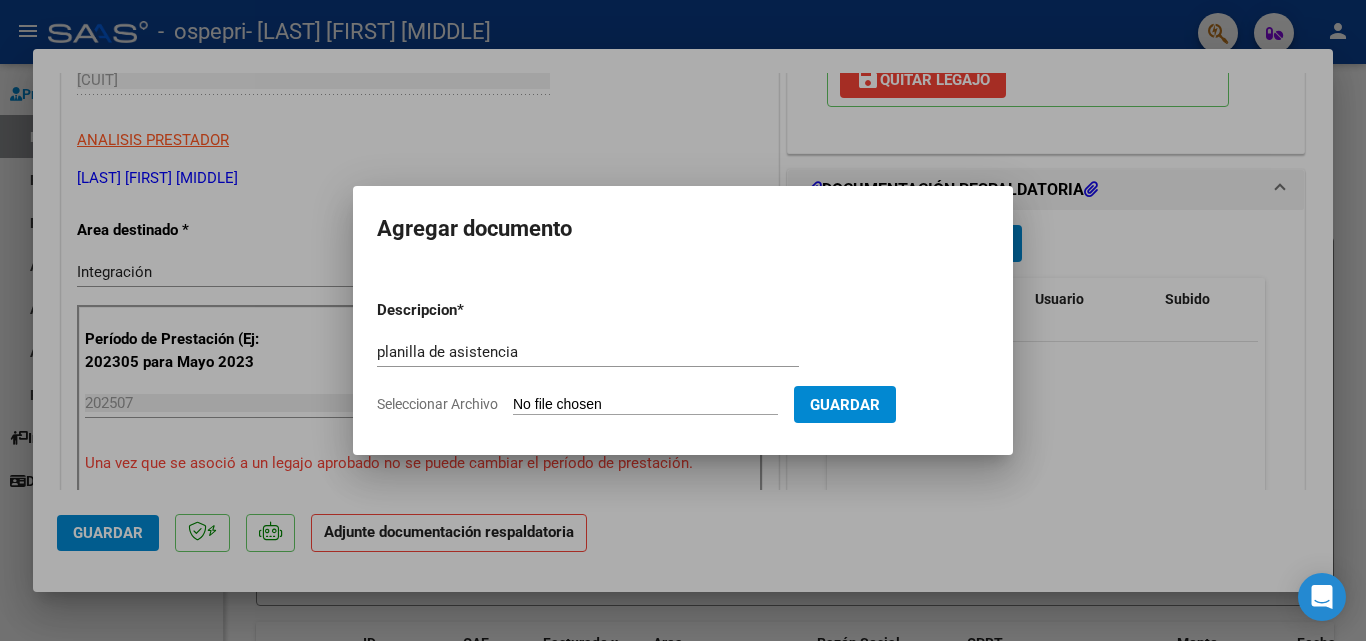 type on "C:\fakepath\[DOCUMENT_NAME] [FIRST] [LAST] [DATE].pdf" 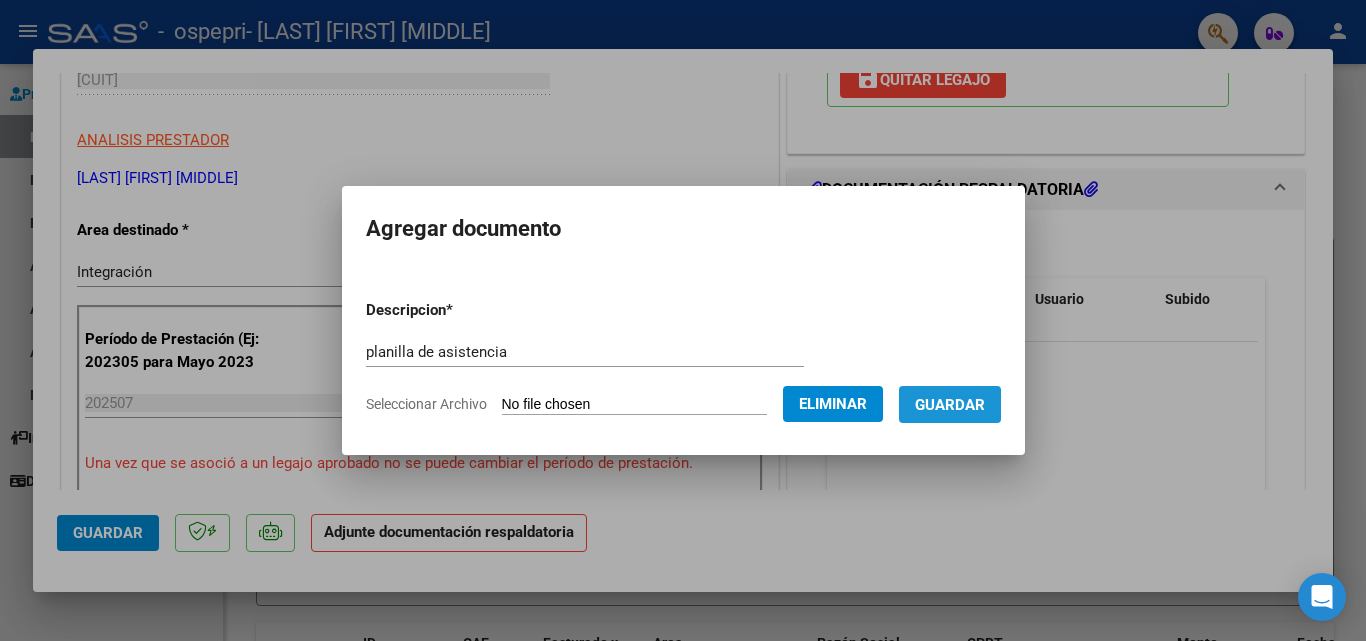click on "Guardar" at bounding box center (950, 405) 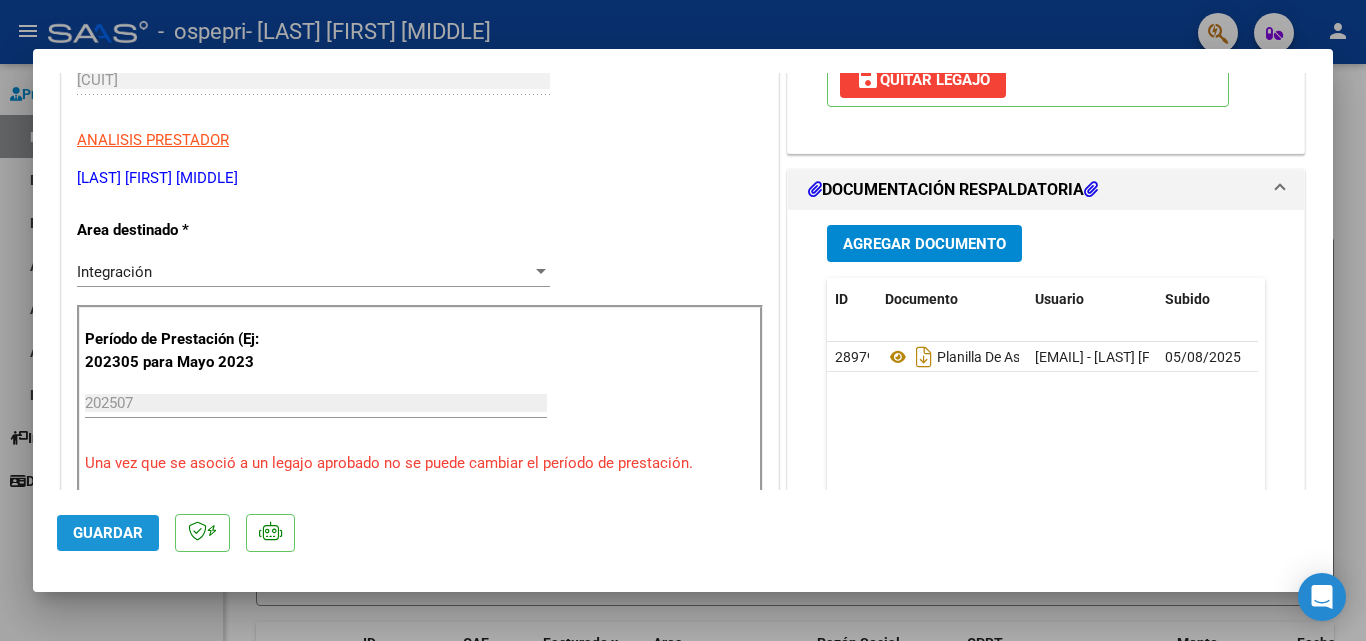 click on "Guardar" 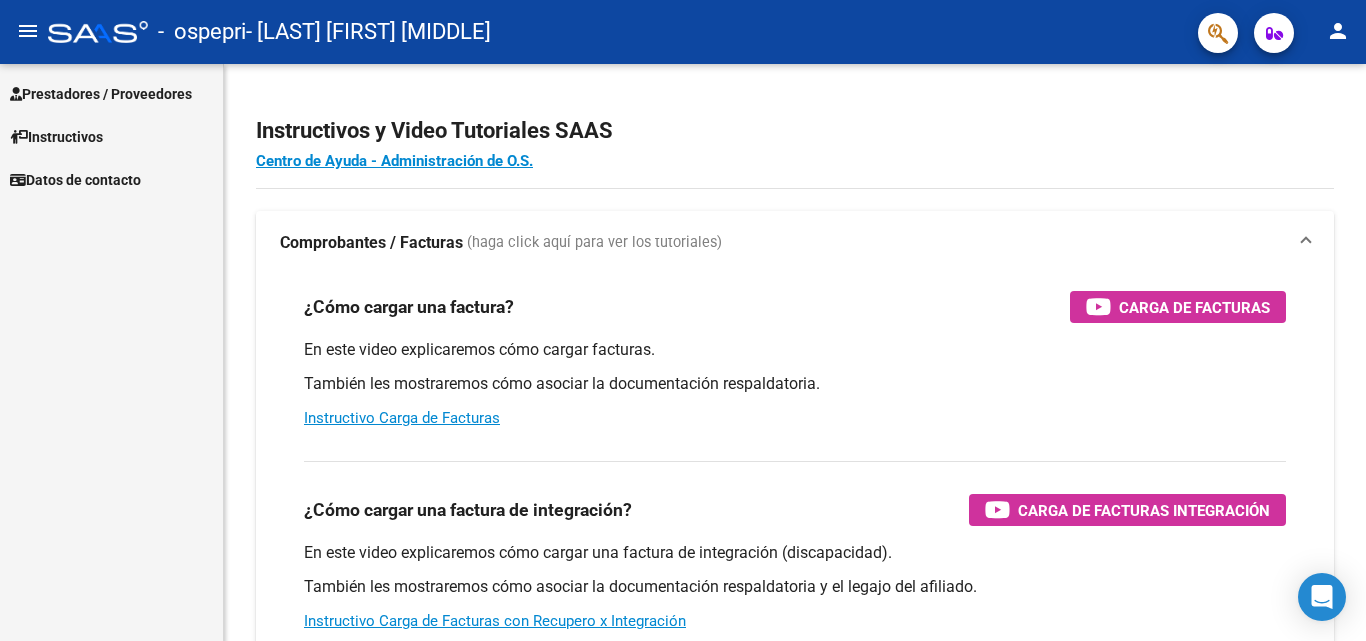 click on "Prestadores / Proveedores" at bounding box center (111, 93) 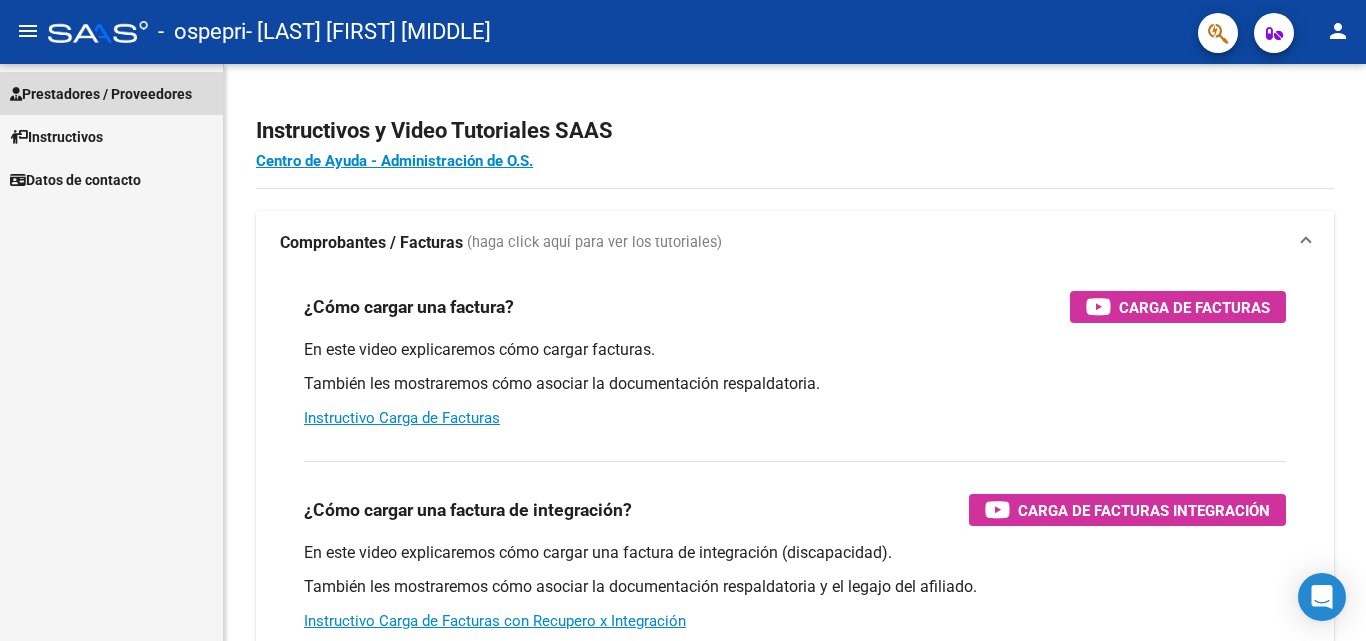 click on "Prestadores / Proveedores" at bounding box center [101, 94] 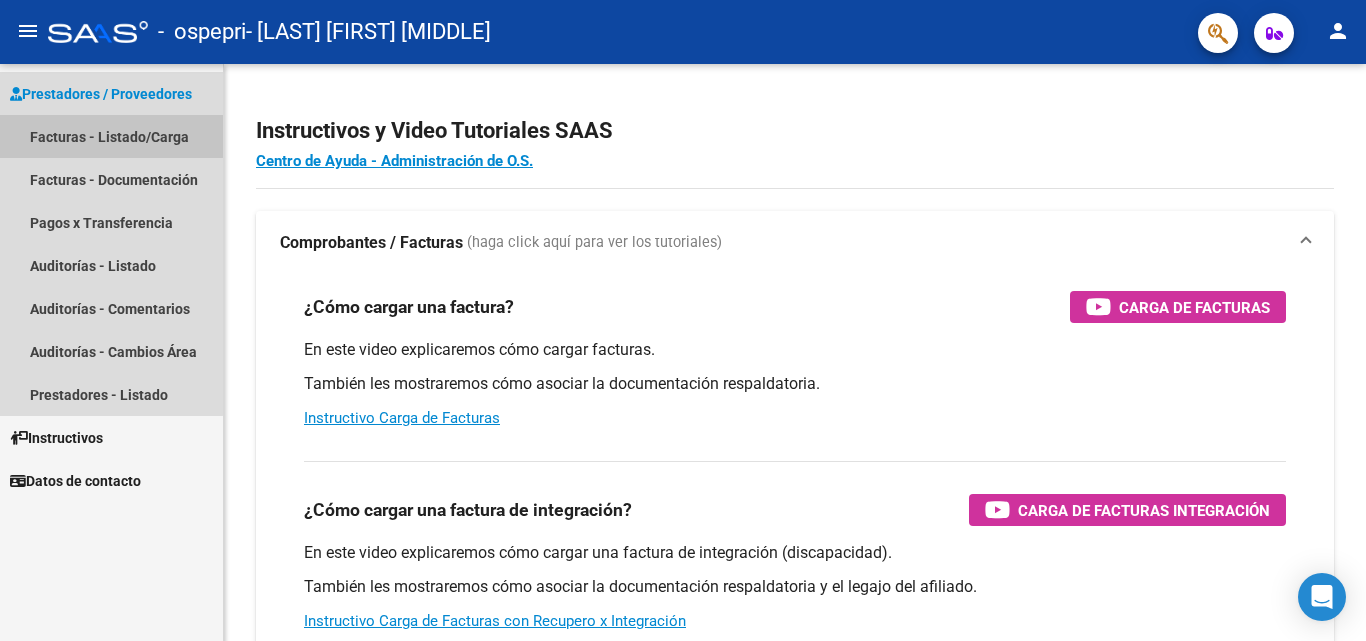 click on "Facturas - Listado/Carga" at bounding box center (111, 136) 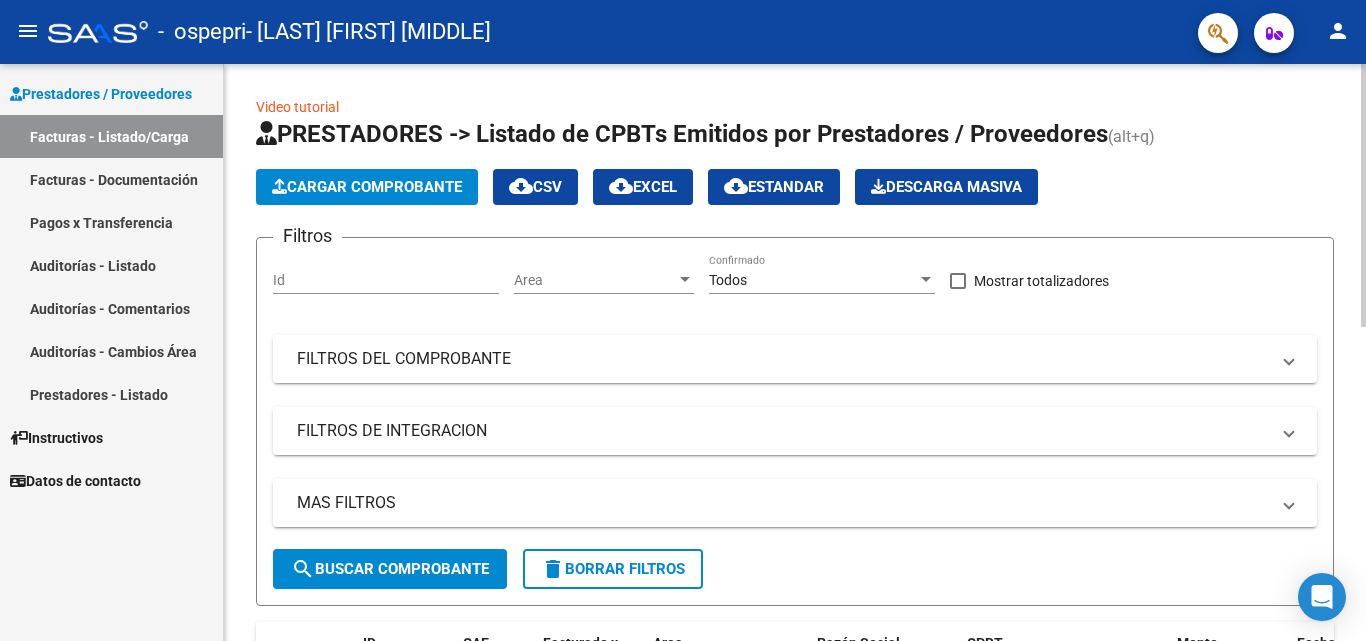 click on "Cargar Comprobante" 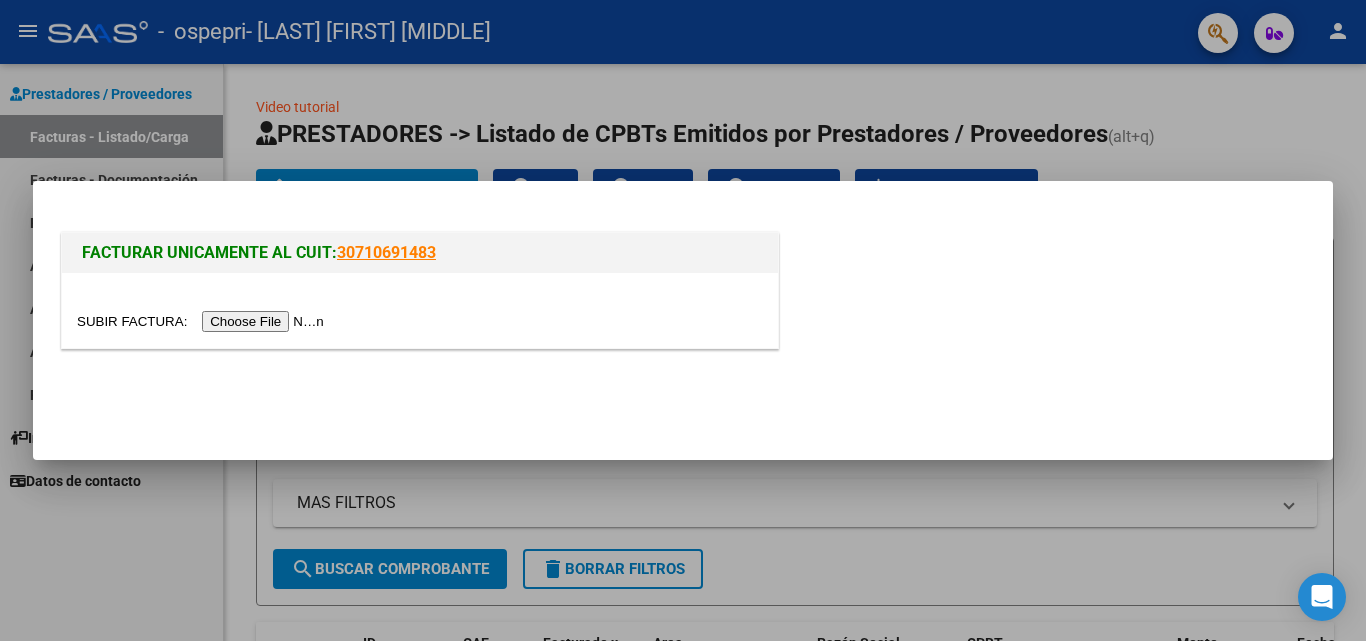 click at bounding box center (203, 321) 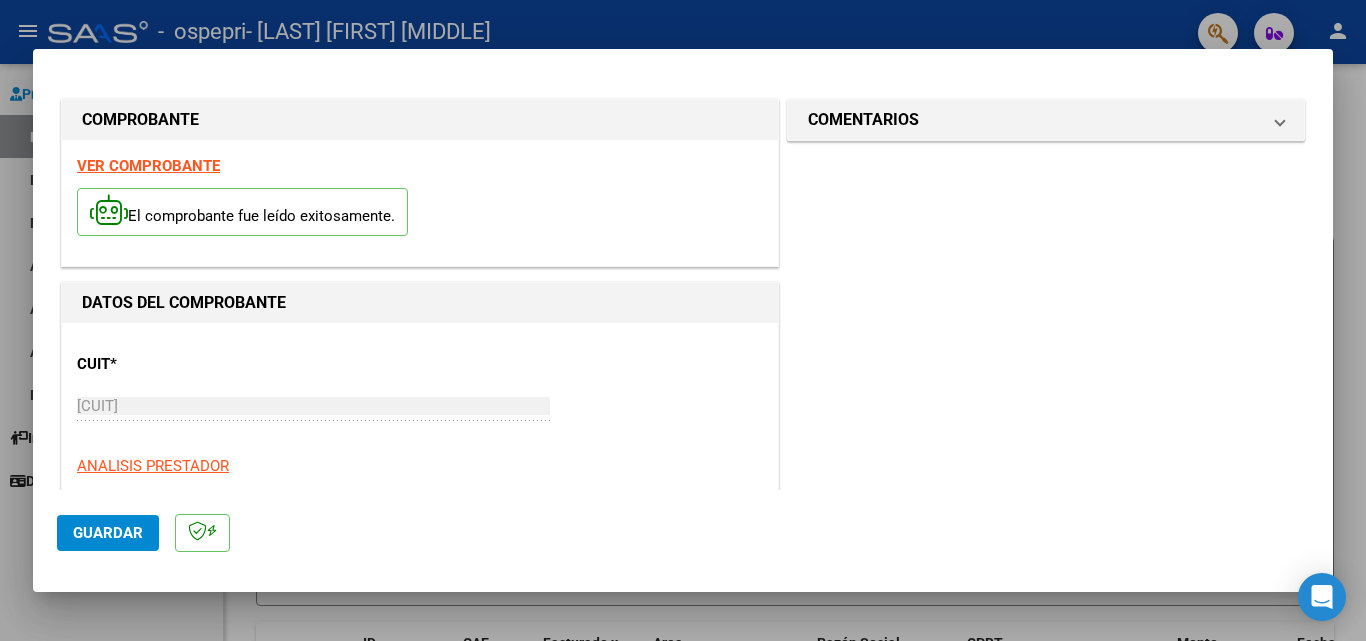 scroll, scrollTop: 364, scrollLeft: 0, axis: vertical 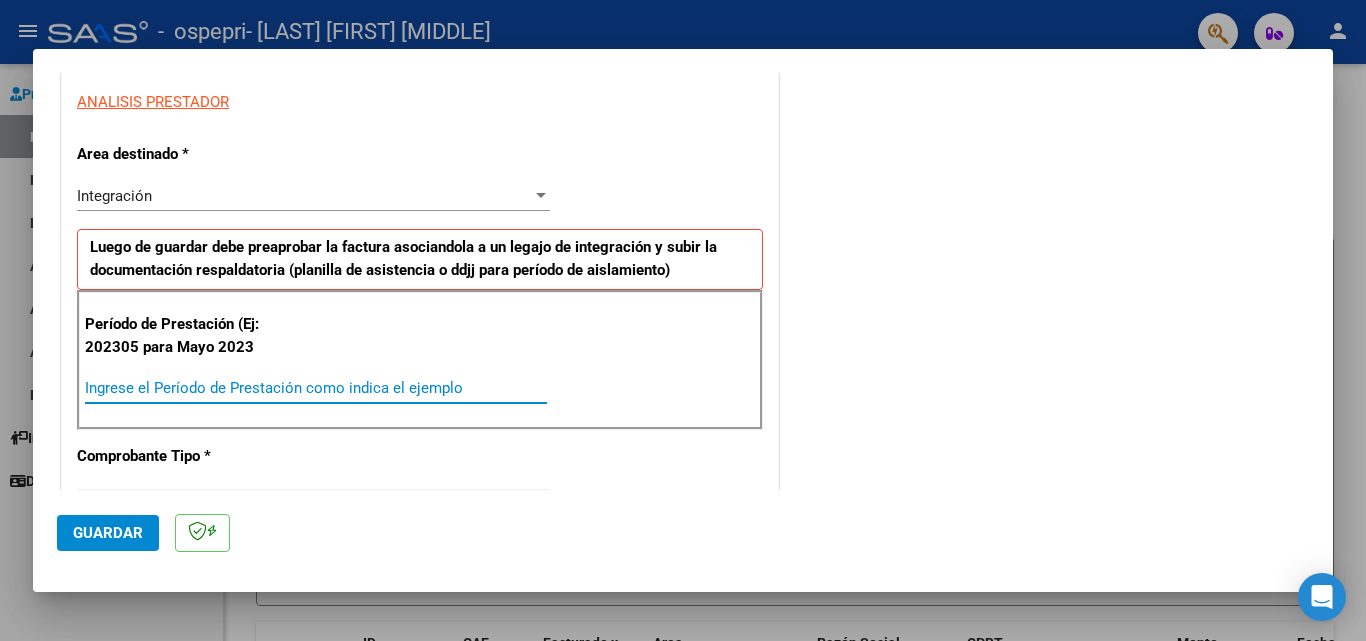 click on "Ingrese el Período de Prestación como indica el ejemplo" at bounding box center [316, 388] 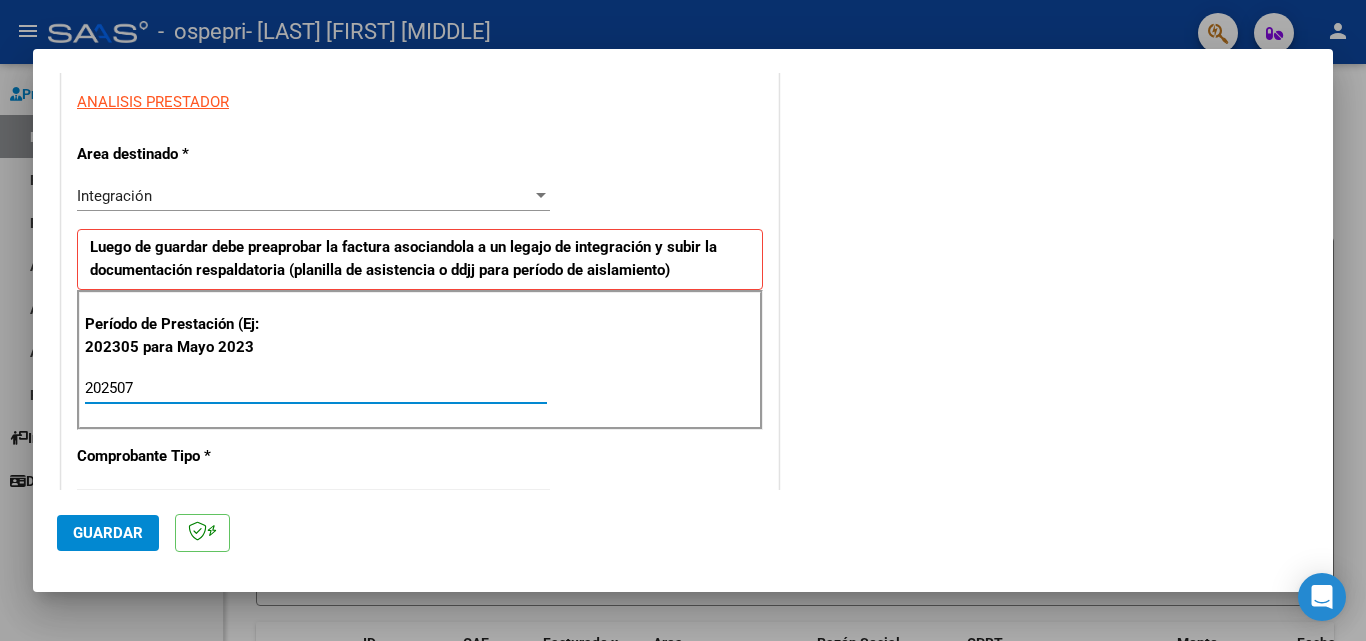 type on "202507" 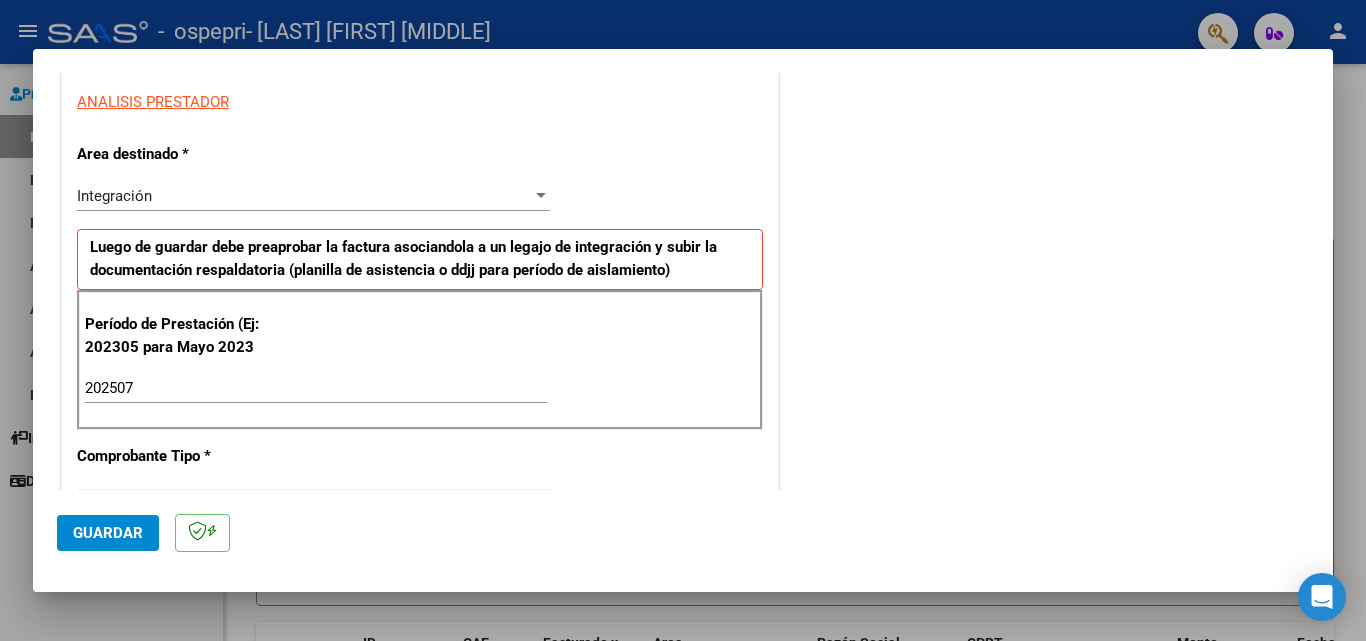 scroll, scrollTop: 728, scrollLeft: 0, axis: vertical 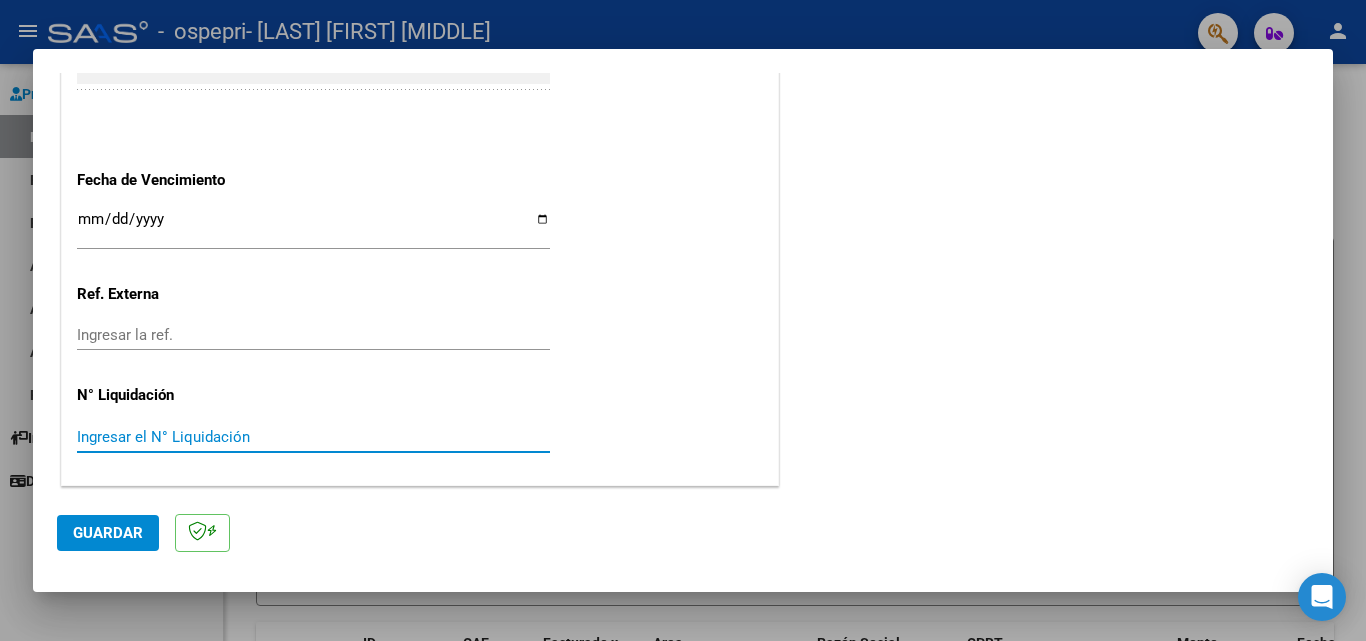 click on "Ingresar el N° Liquidación" at bounding box center [313, 437] 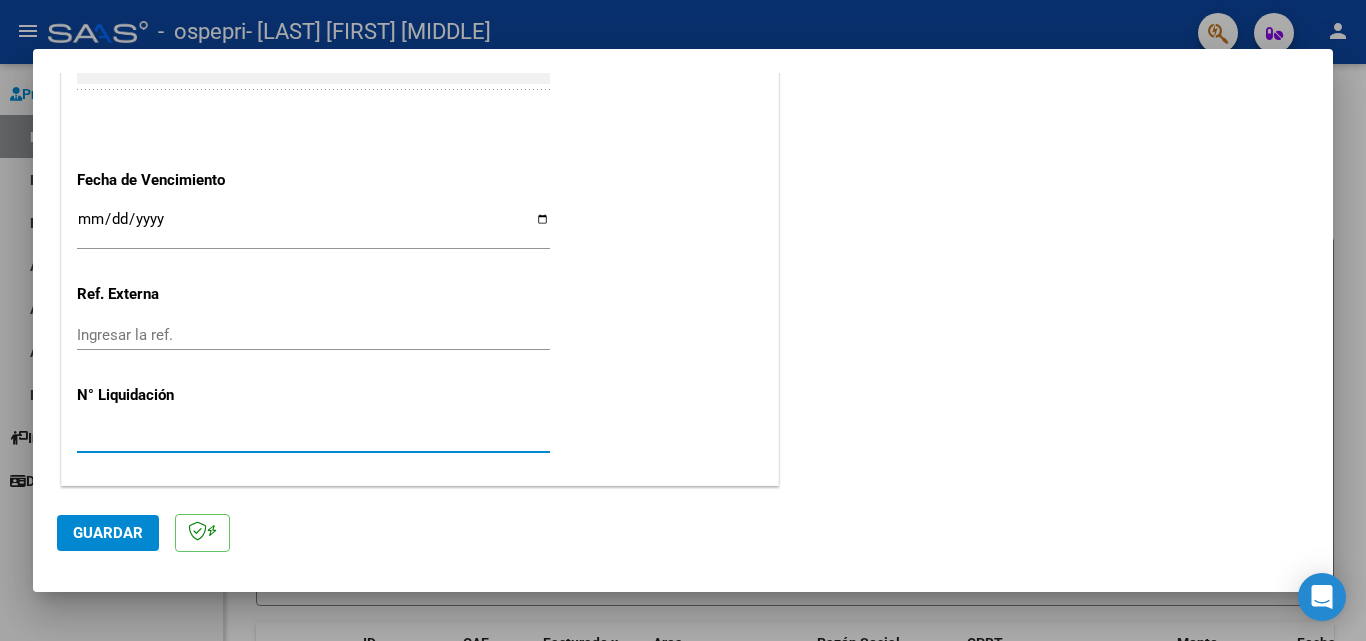 type on "[NUMBER]" 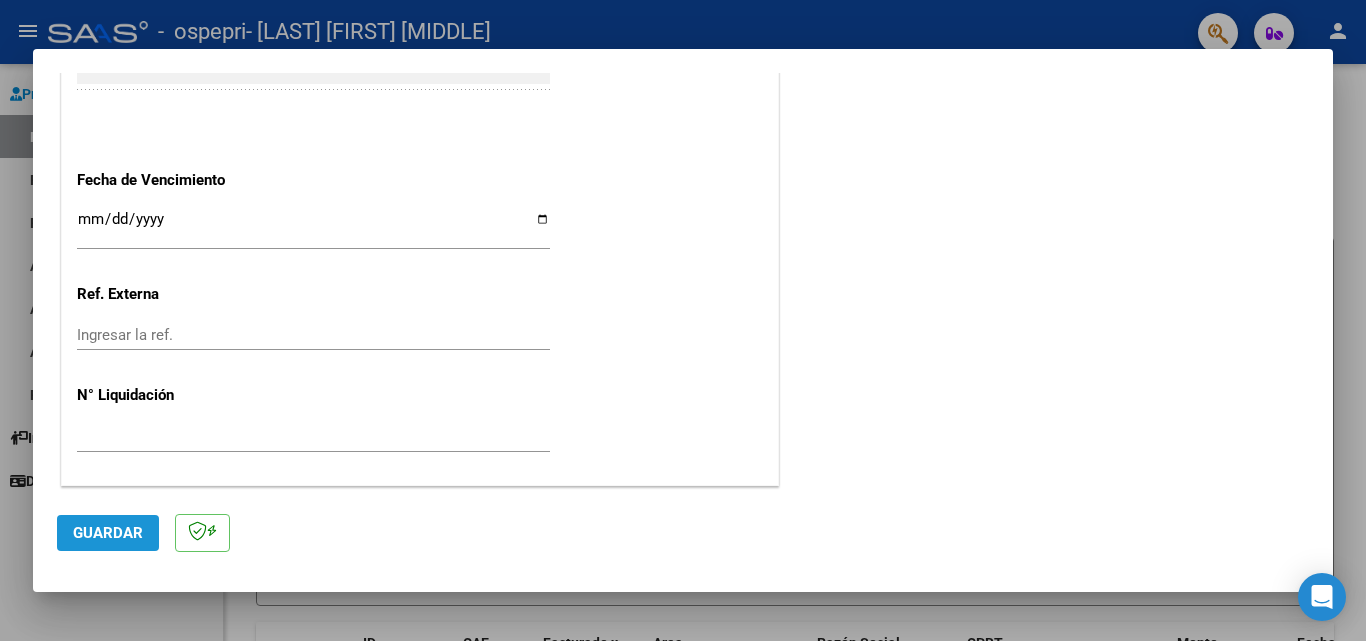 click on "Guardar" 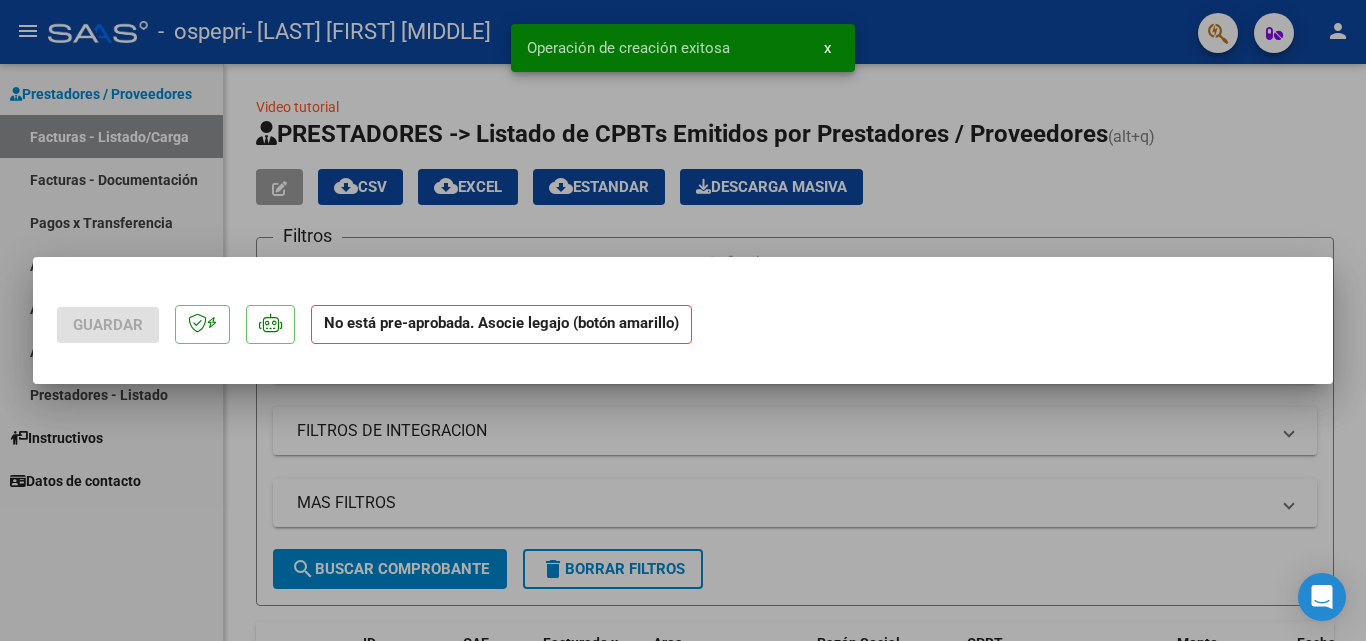 scroll, scrollTop: 0, scrollLeft: 0, axis: both 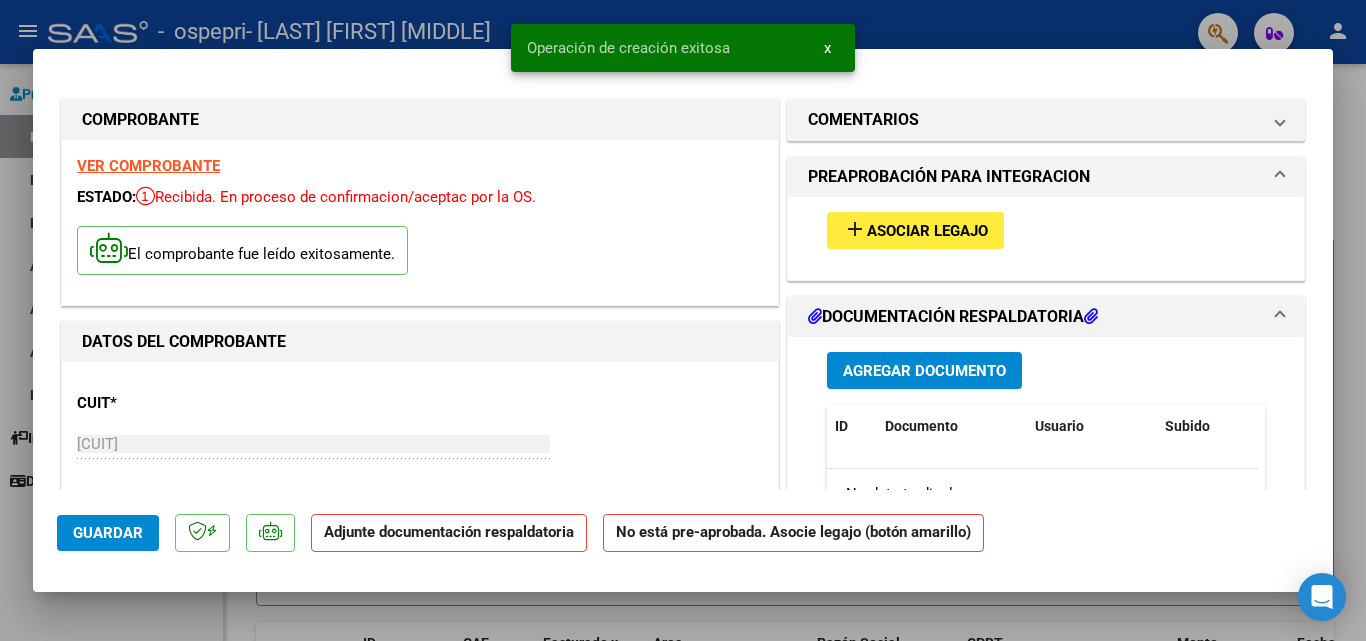 click on "Asociar Legajo" at bounding box center (927, 231) 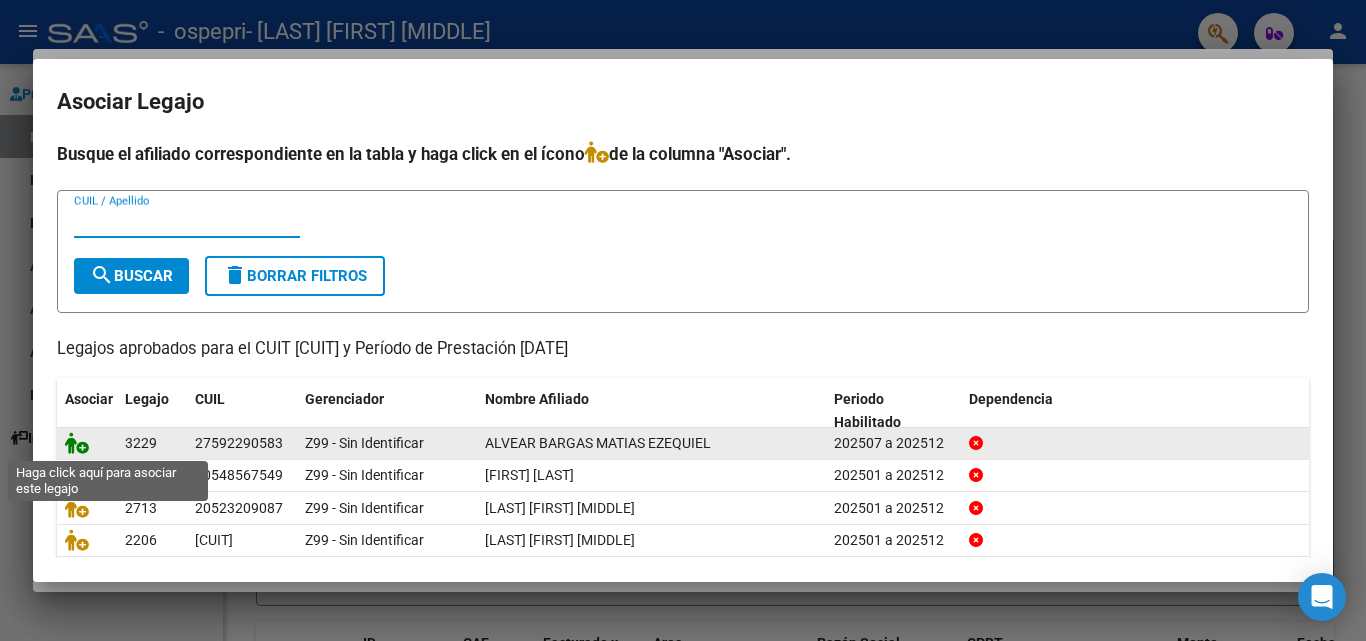click 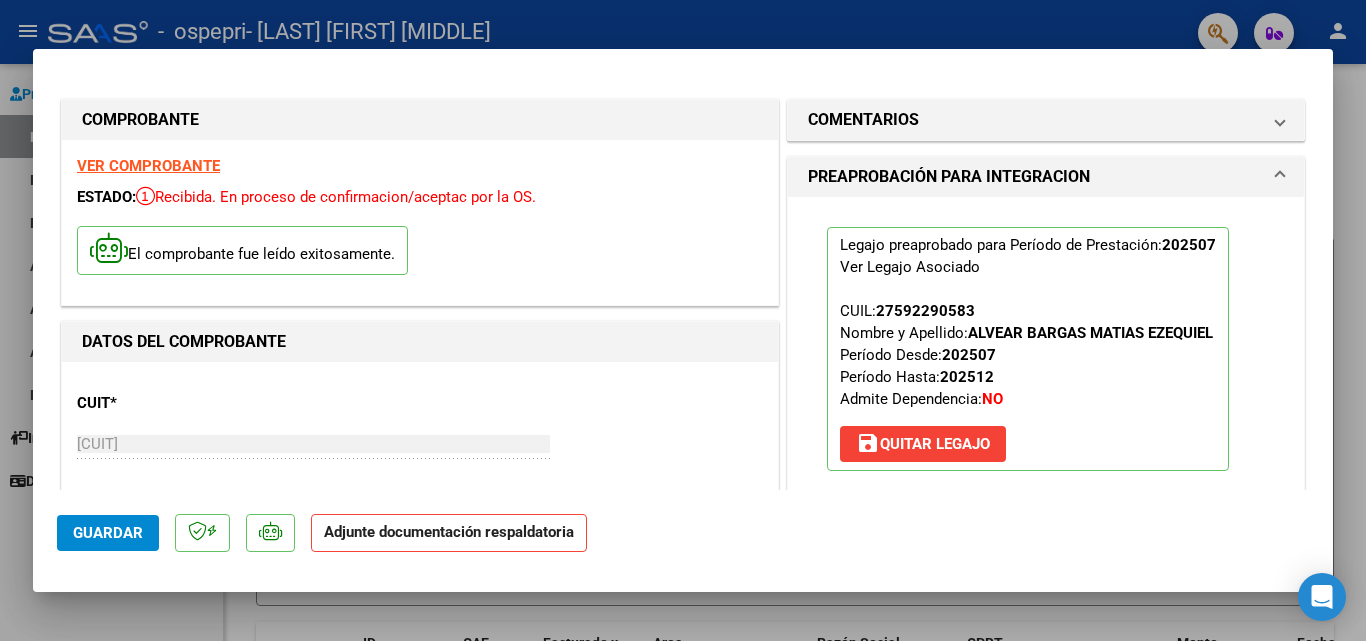 scroll, scrollTop: 364, scrollLeft: 0, axis: vertical 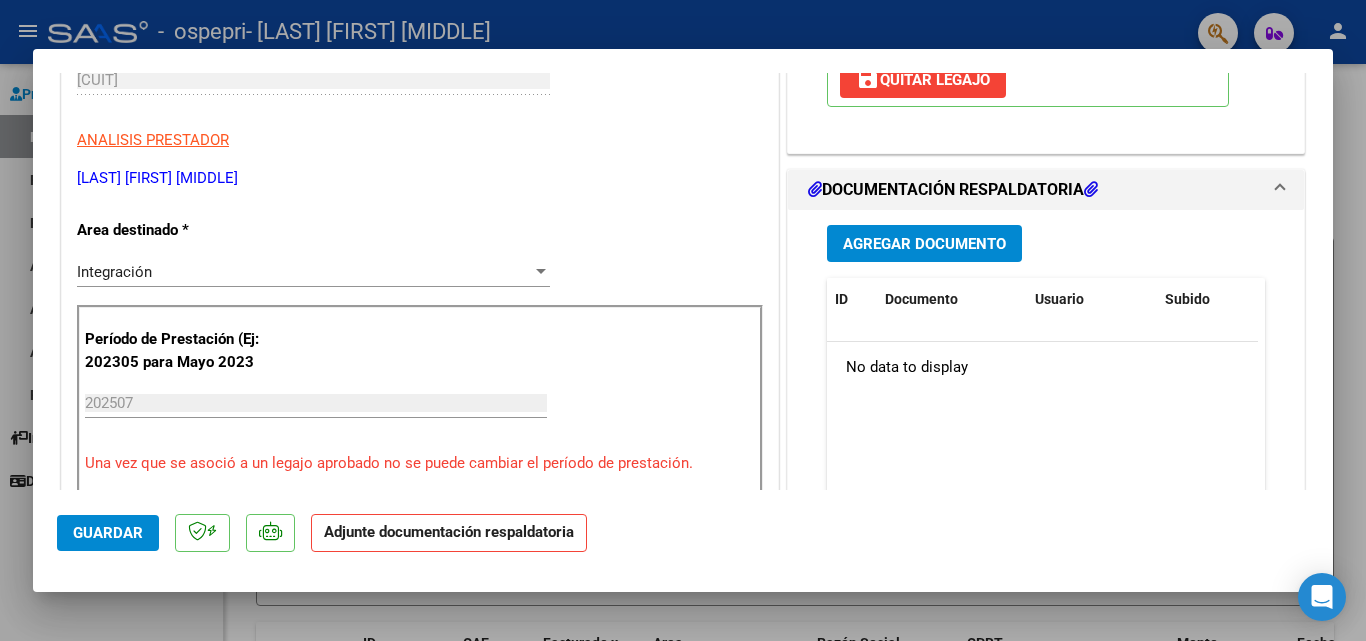 click on "Agregar Documento" at bounding box center (924, 244) 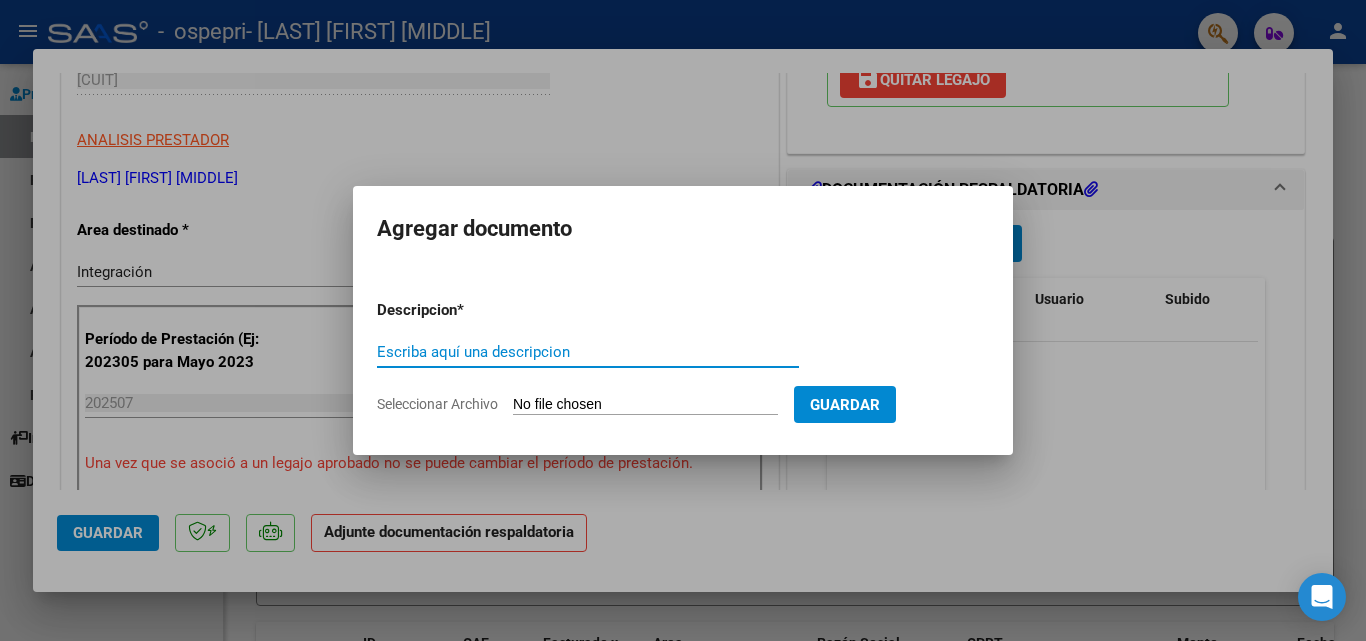 click on "Escriba aquí una descripcion" at bounding box center [588, 352] 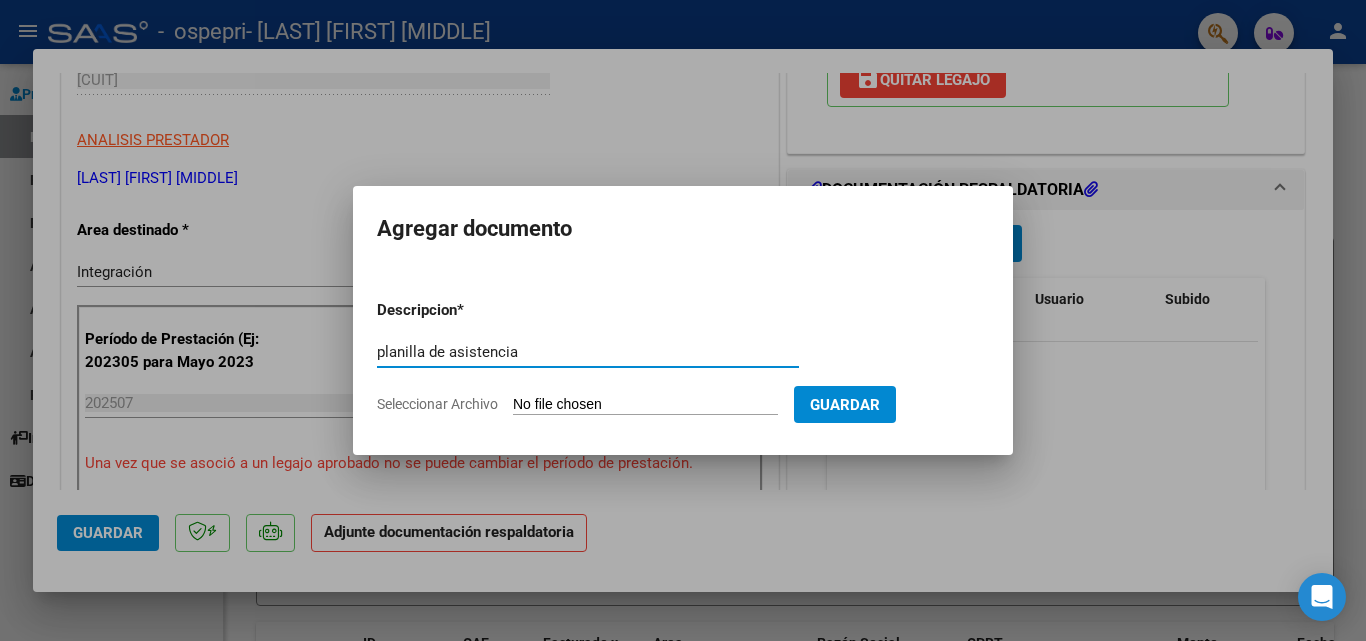 type on "planilla de asistencia" 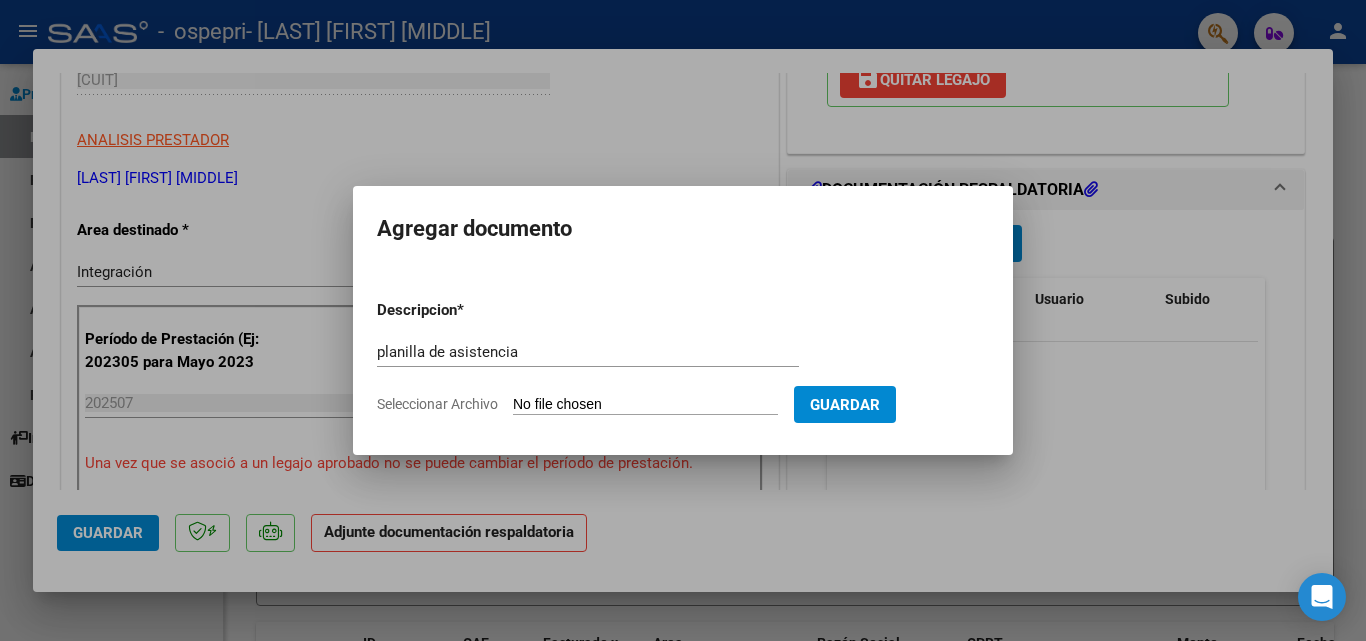 type on "C:\fakepath\PLAN ASIST [FIRST] [LAST] [MONTH] [YEAR].pdf" 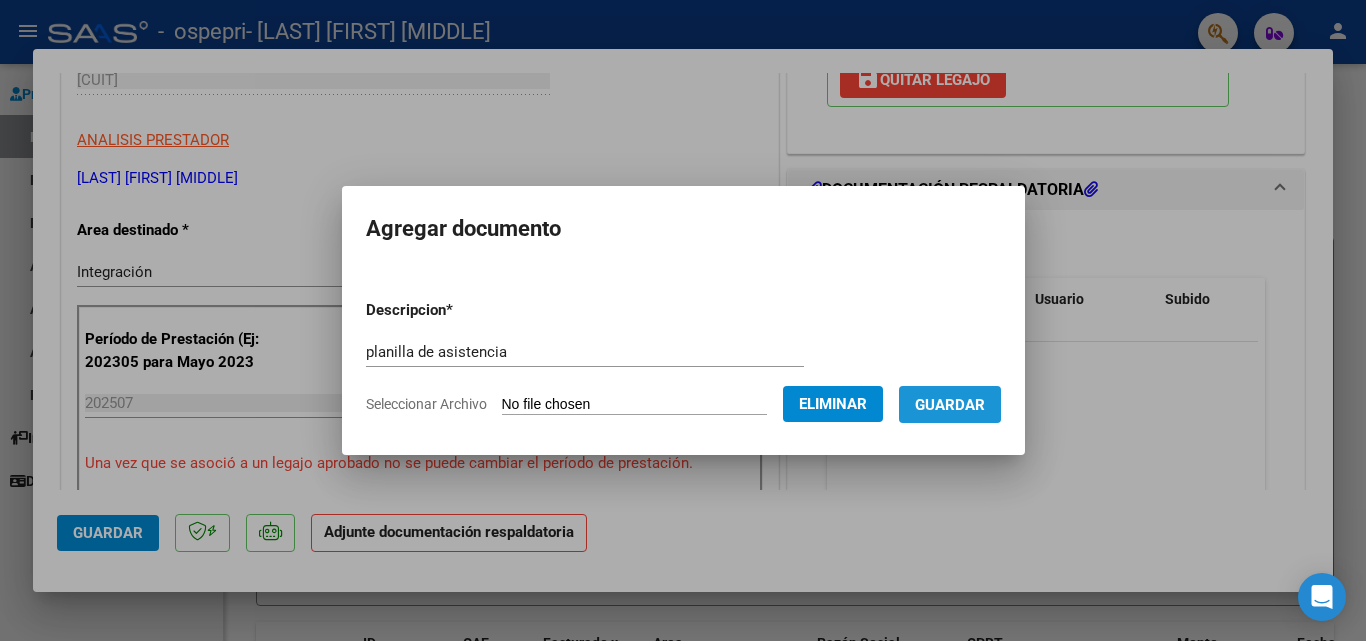 click on "Guardar" at bounding box center (950, 405) 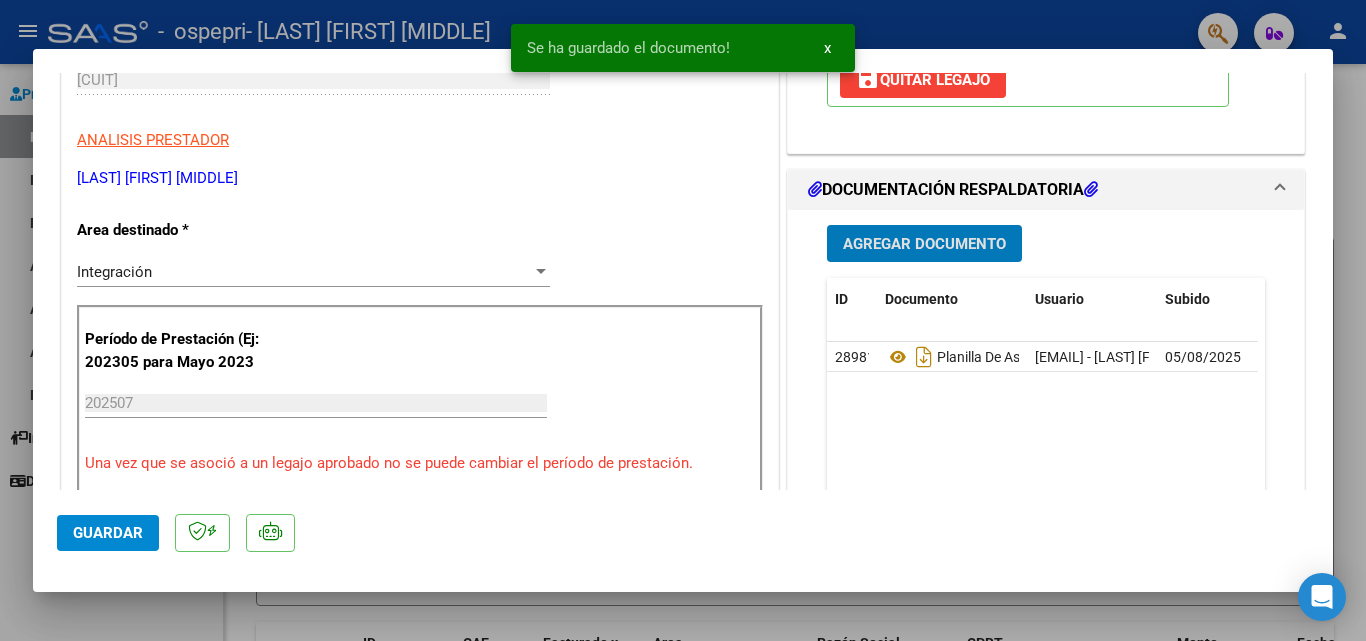 click on "Guardar" 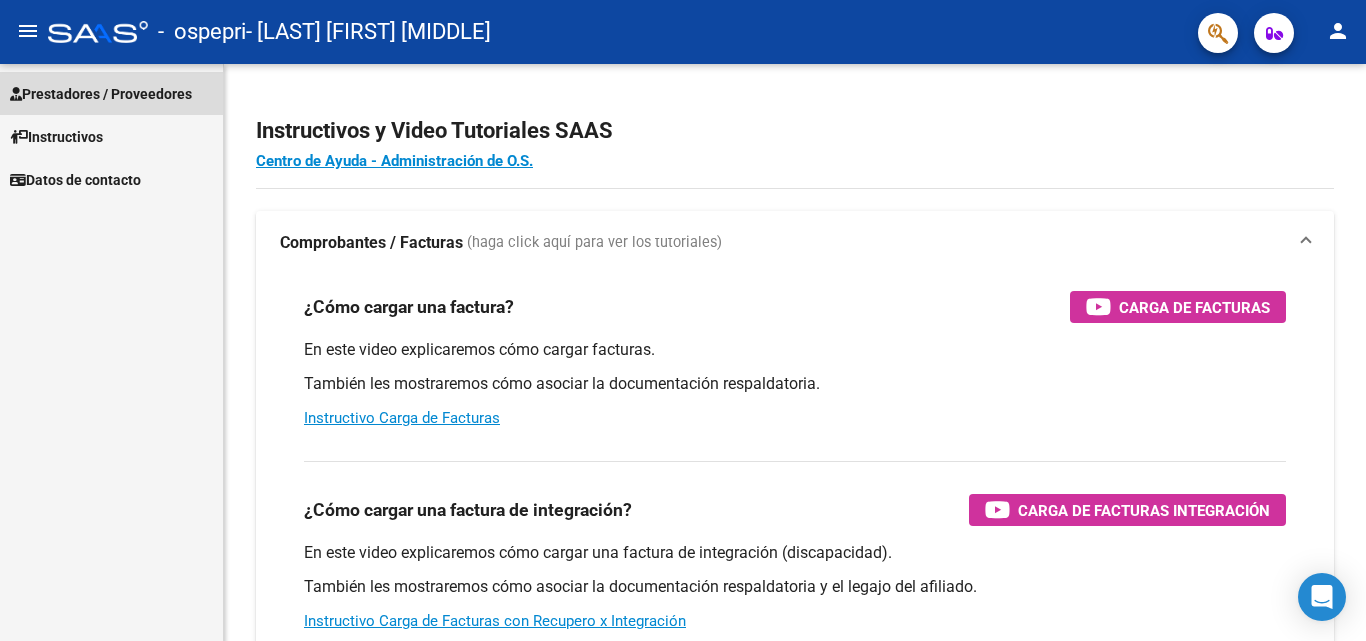 click on "Prestadores / Proveedores" at bounding box center [101, 94] 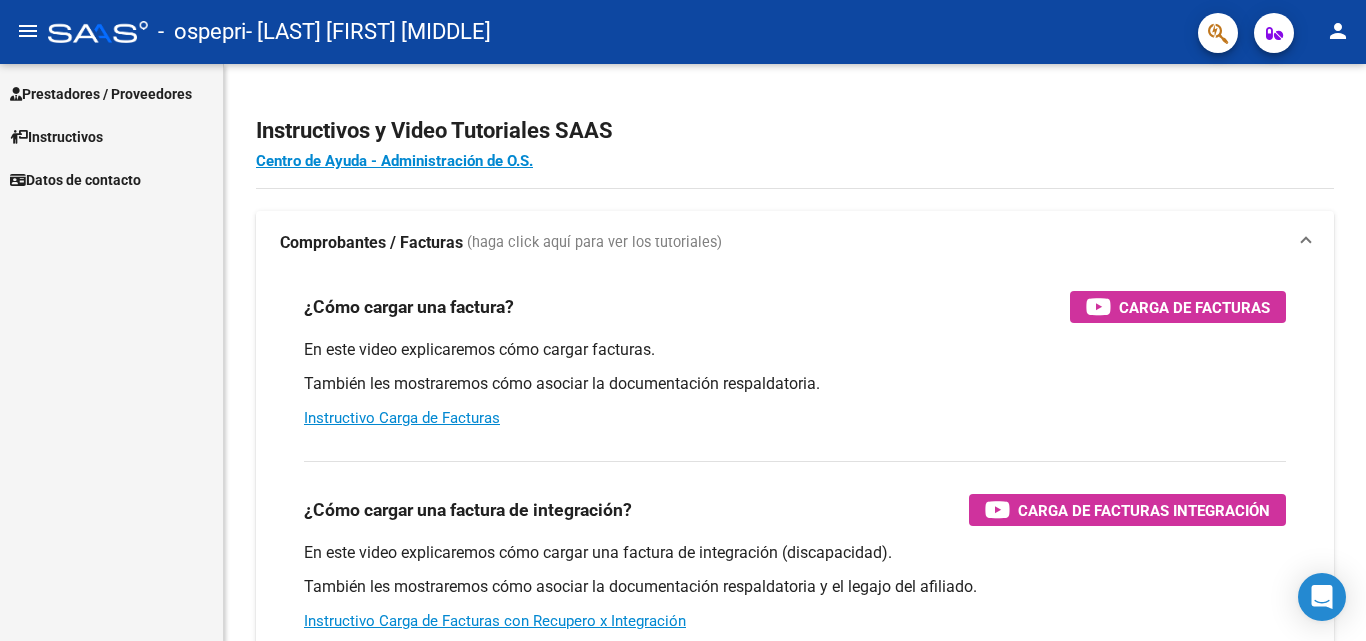 click on "Prestadores / Proveedores" at bounding box center [101, 94] 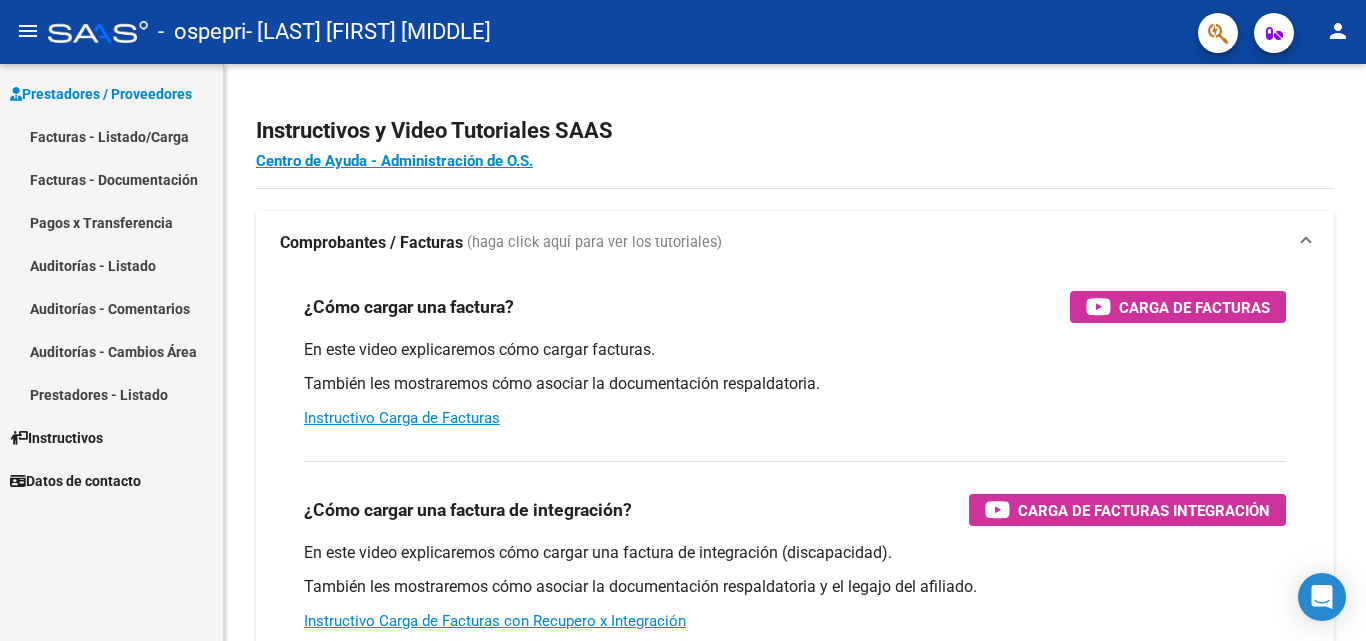 click on "Facturas - Listado/Carga" at bounding box center [111, 136] 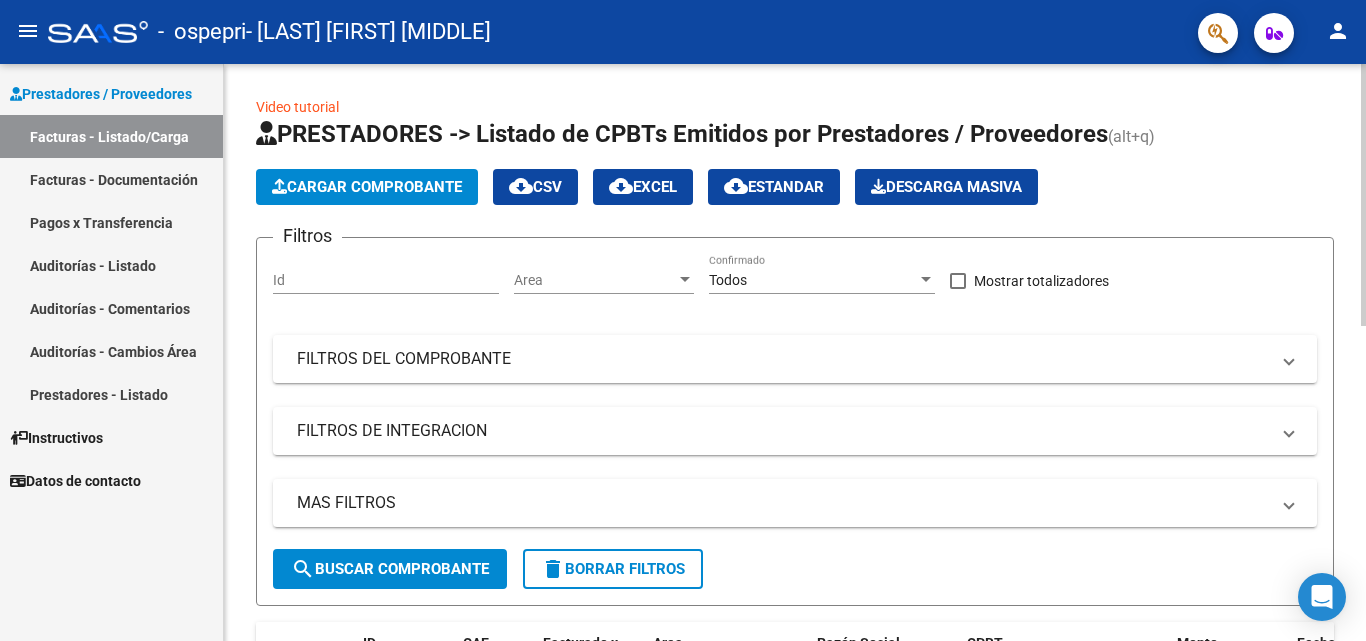 click on "Cargar Comprobante" 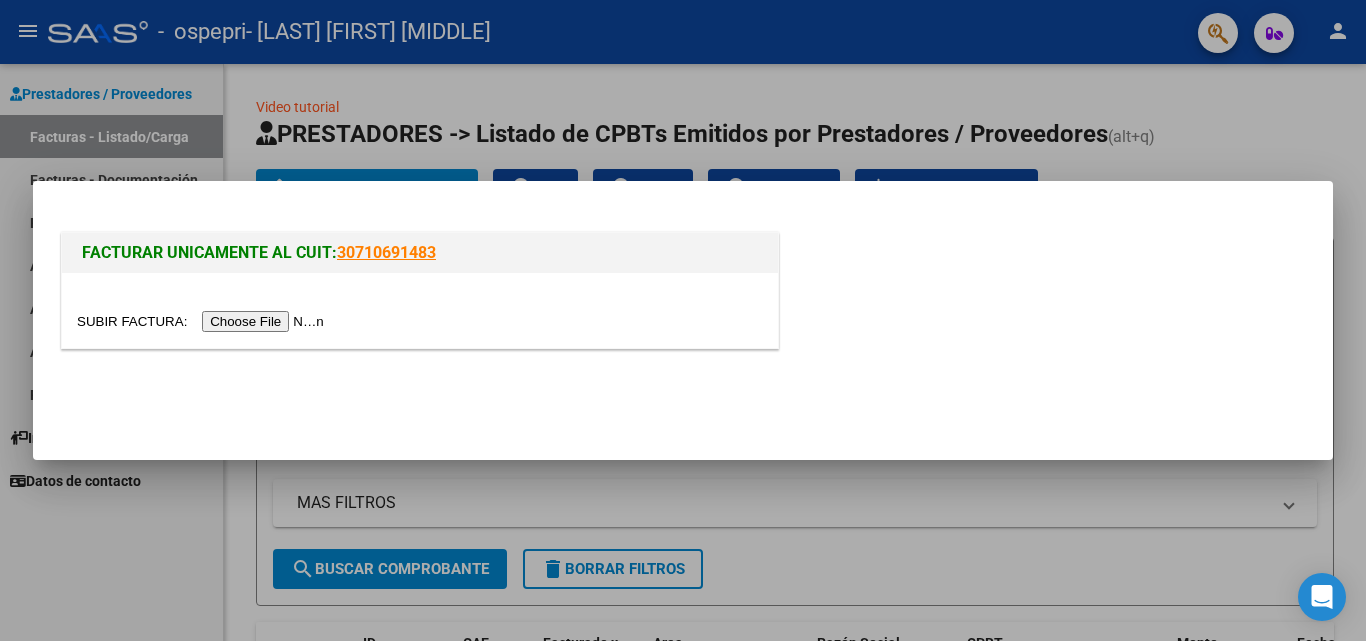 click at bounding box center (203, 321) 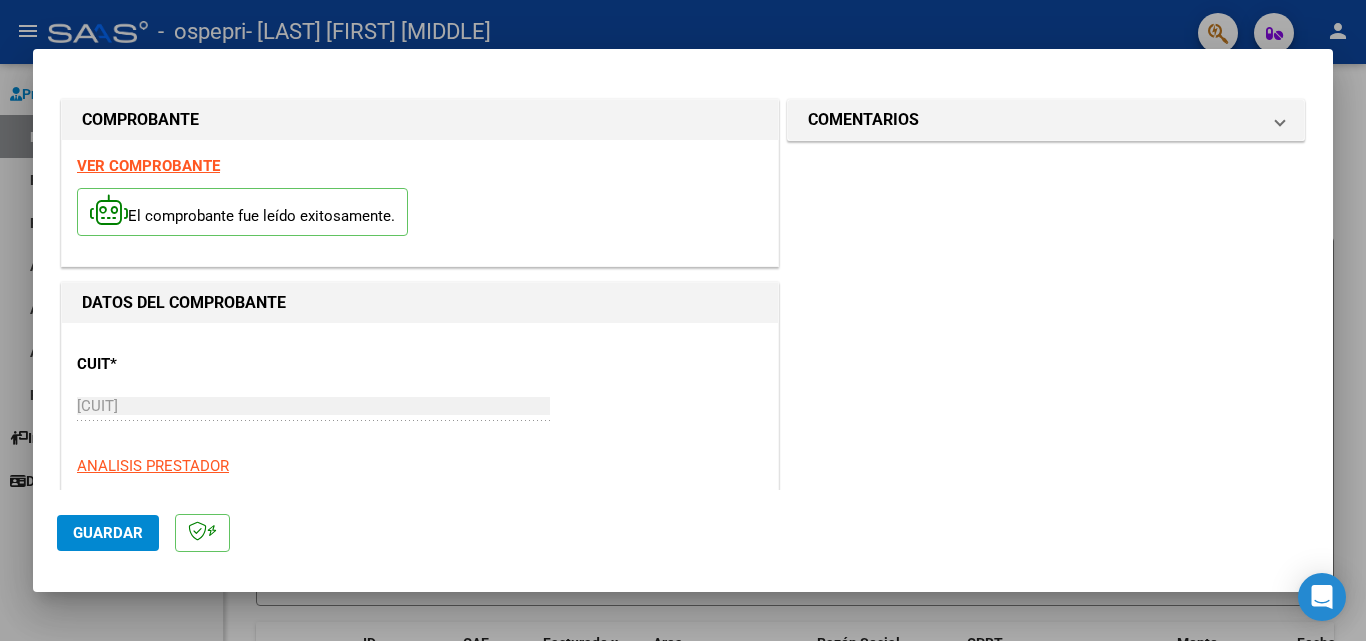 scroll, scrollTop: 364, scrollLeft: 0, axis: vertical 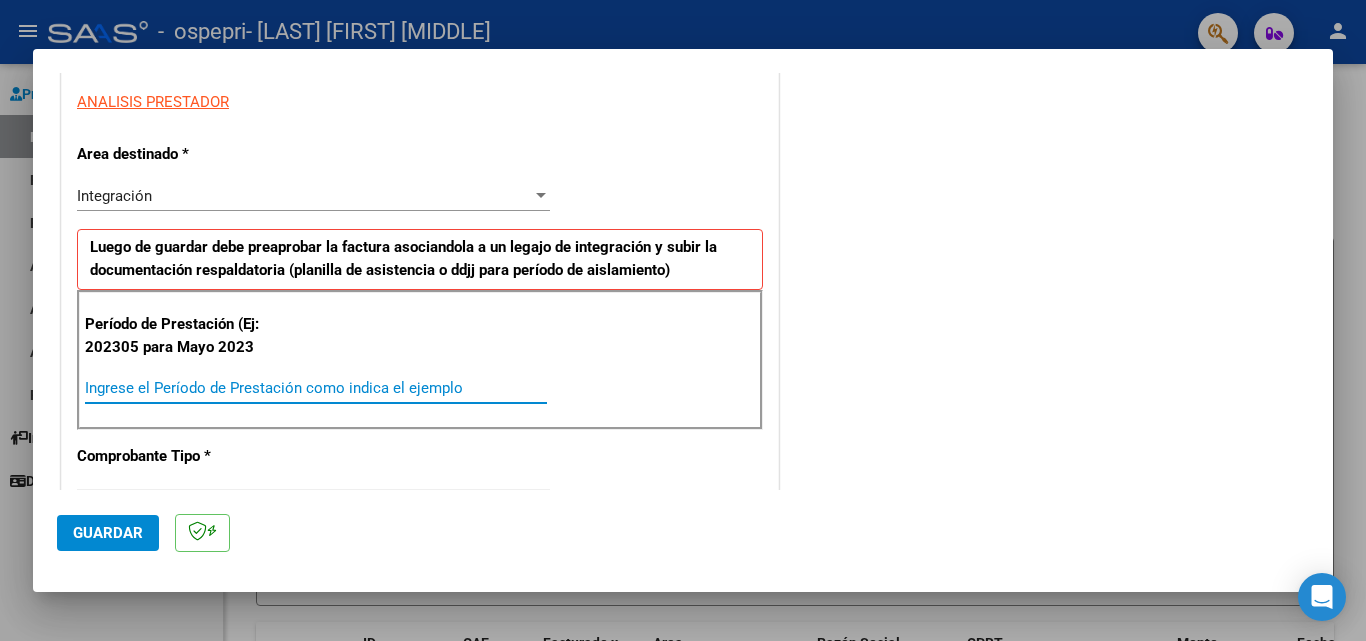 click on "Ingrese el Período de Prestación como indica el ejemplo" at bounding box center [316, 388] 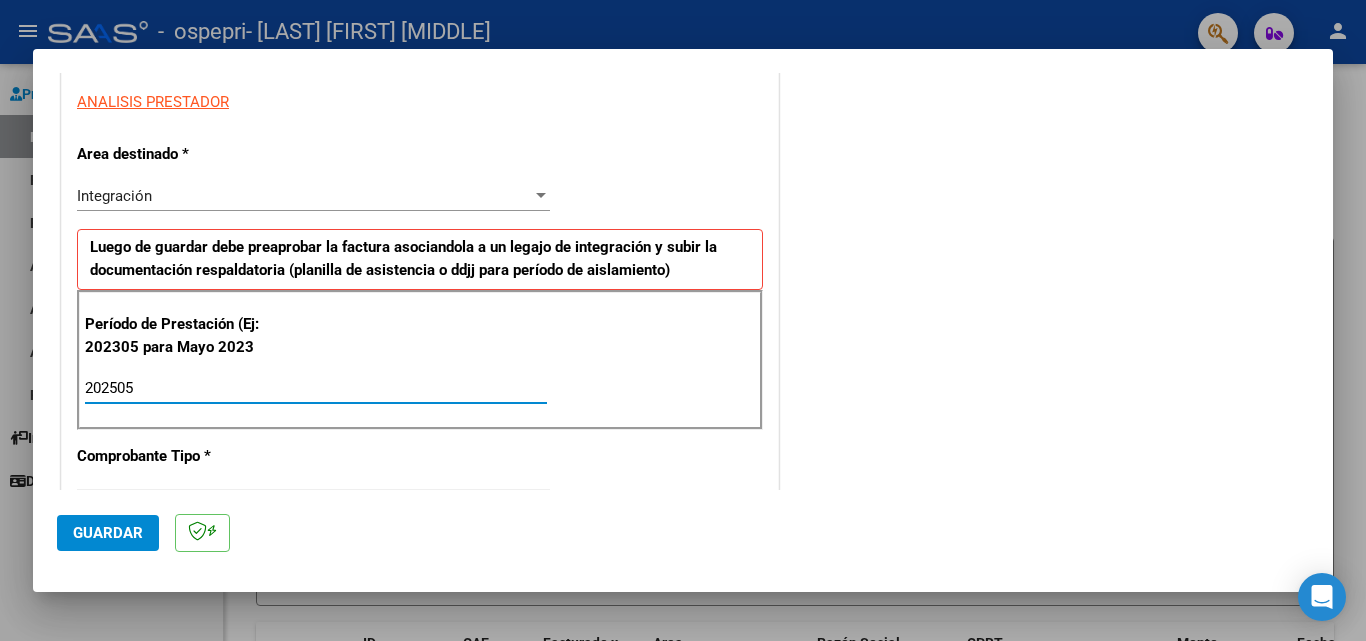 type on "202505" 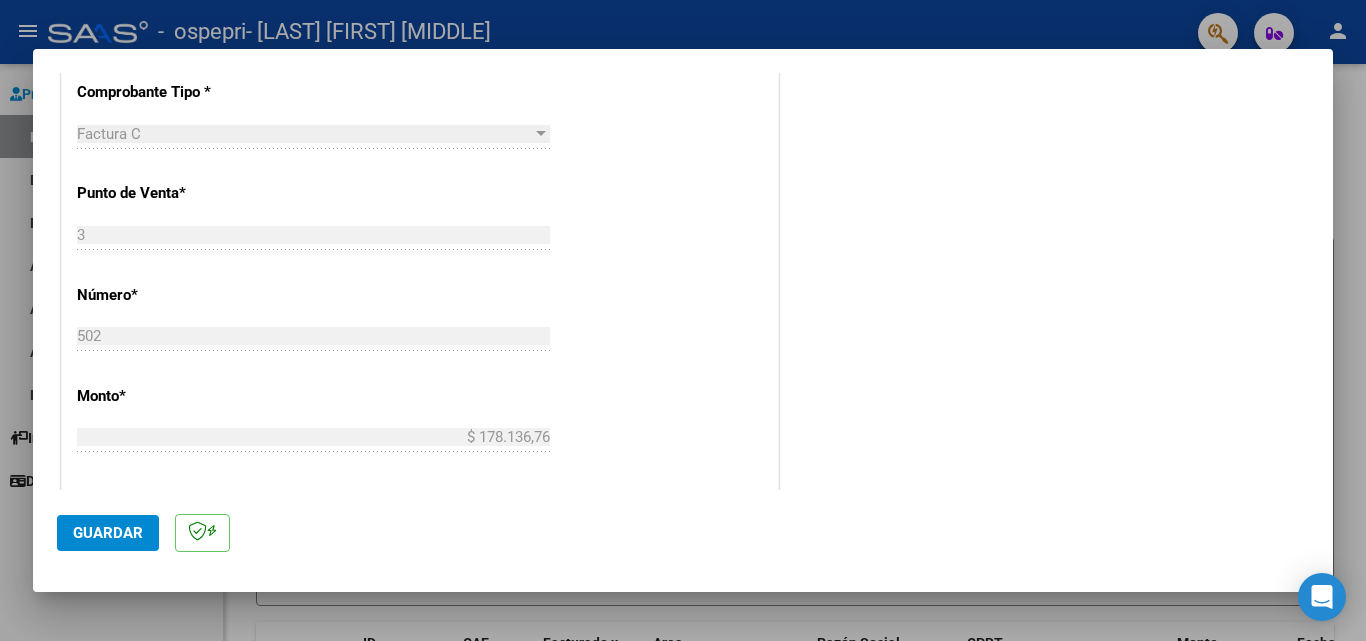 scroll, scrollTop: 1092, scrollLeft: 0, axis: vertical 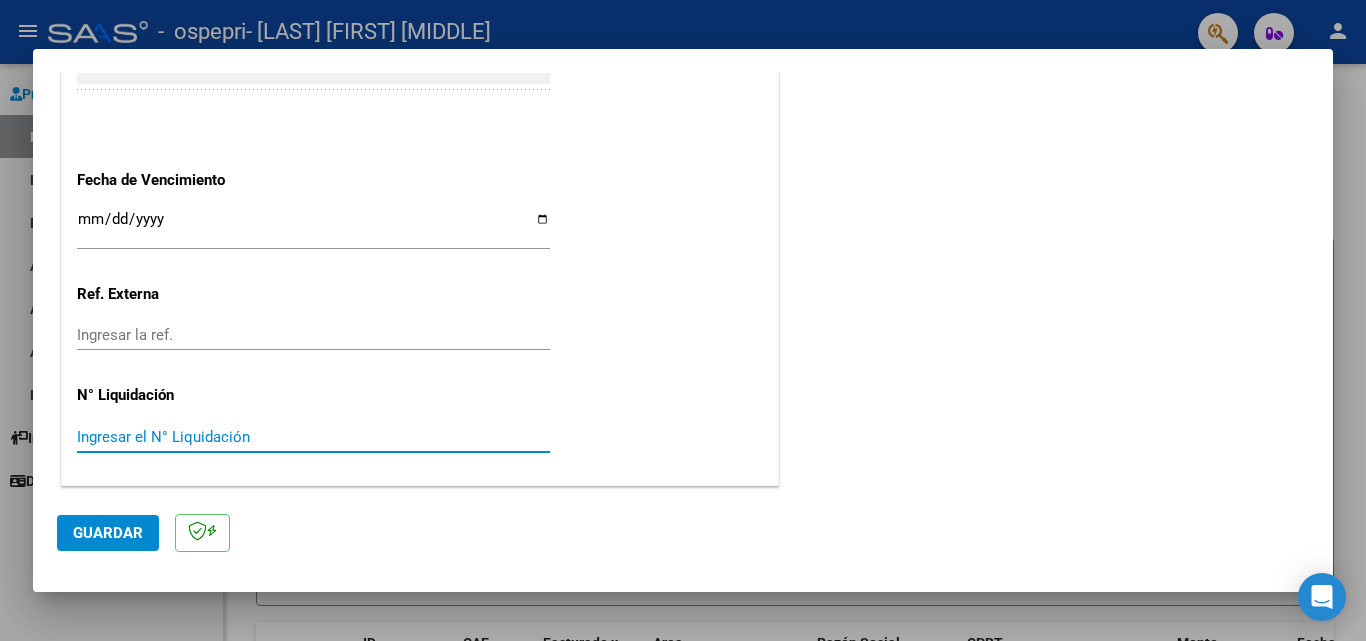 click on "Ingresar el N° Liquidación" at bounding box center (313, 437) 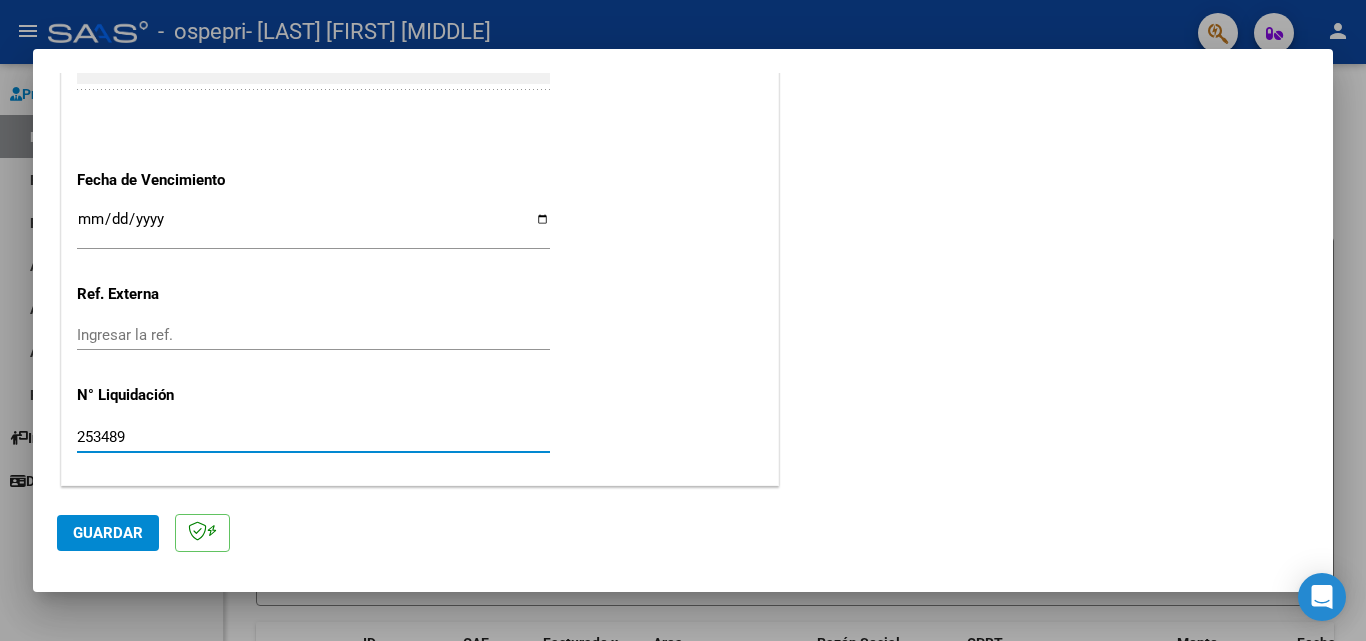 type on "253489" 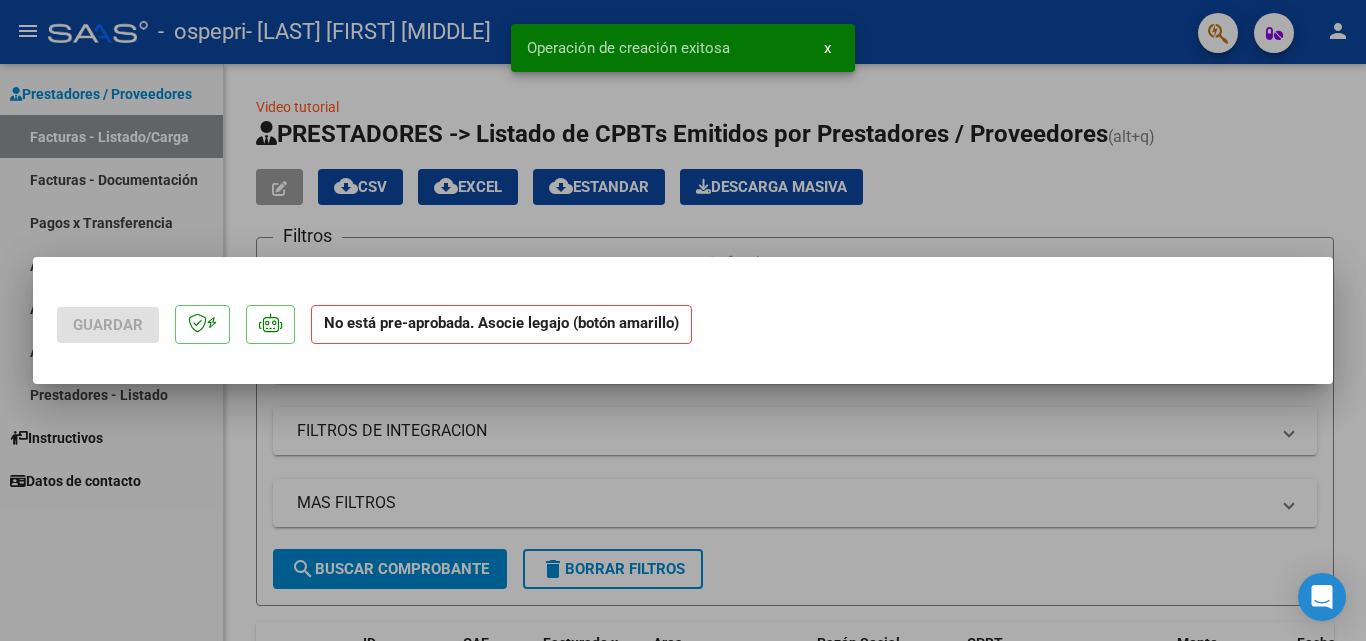 scroll, scrollTop: 0, scrollLeft: 0, axis: both 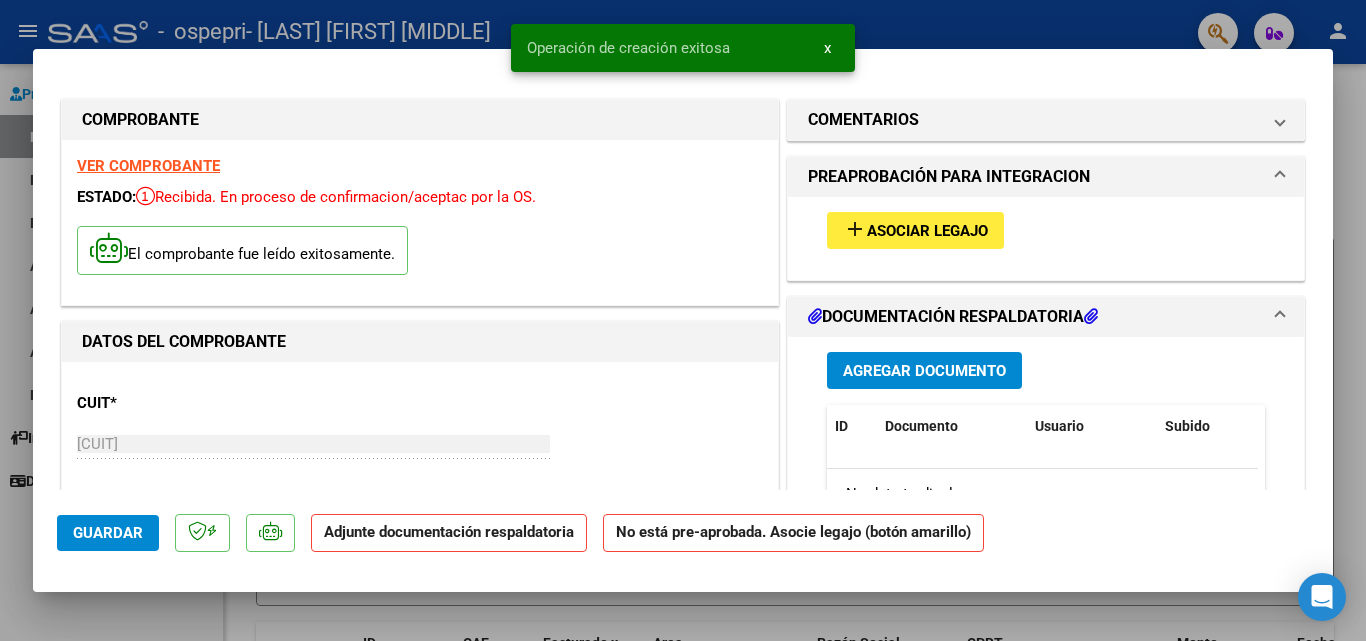 click on "Asociar Legajo" at bounding box center (927, 231) 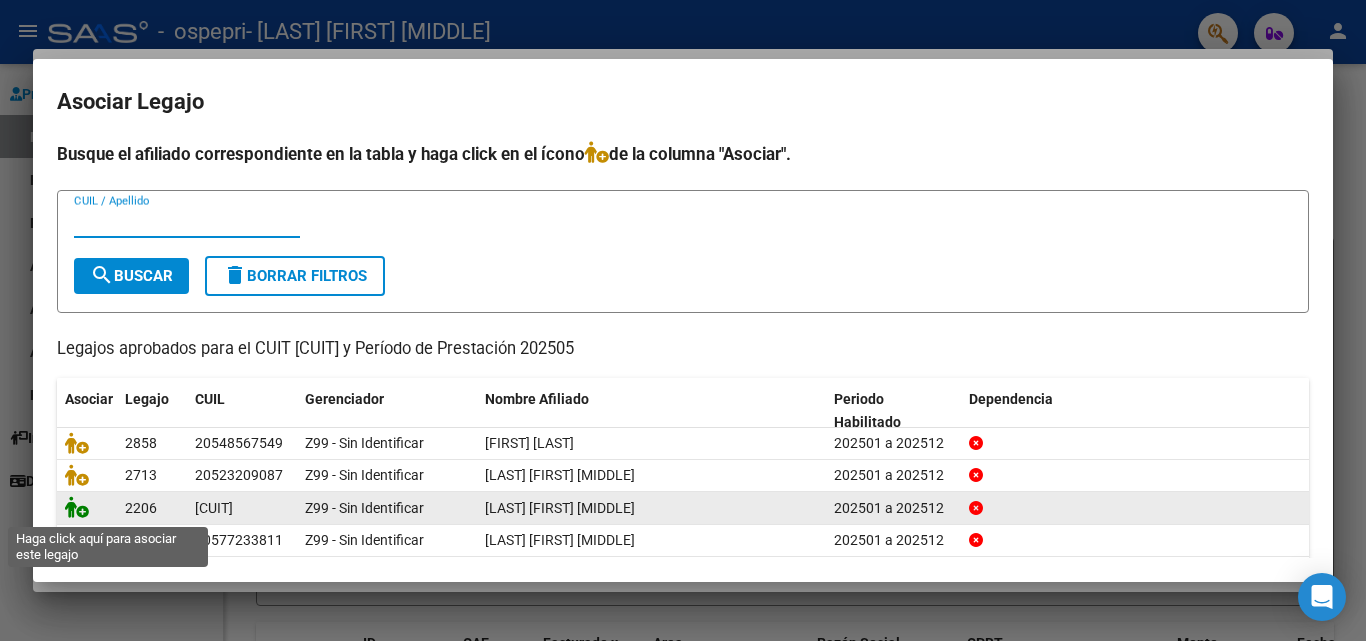 click 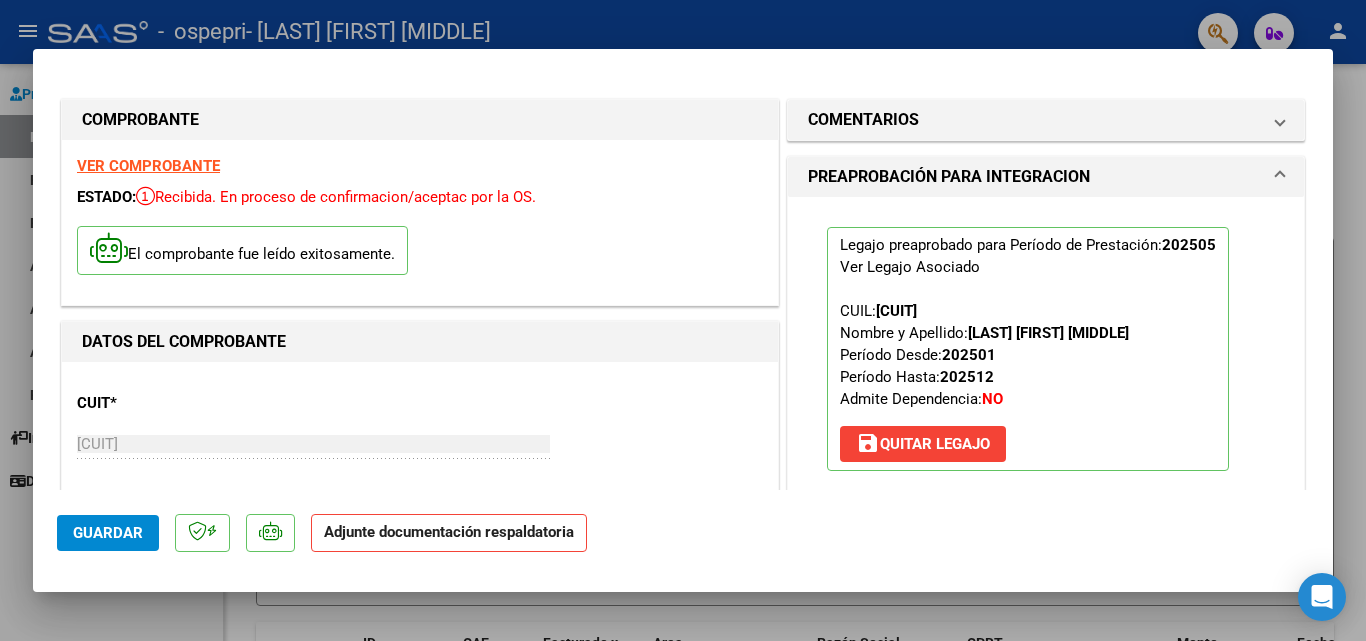 click on "COMPROBANTE VER COMPROBANTE       ESTADO:   Recibida. En proceso de confirmacion/aceptac por la OS.     El comprobante fue leído exitosamente.  DATOS DEL COMPROBANTE CUIT  *   [CUIT] Ingresar CUIT  ANALISIS PRESTADOR  [LAST] [FIRST] [MIDDLE]  ARCA Padrón  Area destinado * Integración Seleccionar Area Período de Prestación (Ej: 202305 para Mayo 2023    202505 Ingrese el Período de Prestación como indica el ejemplo   Una vez que se asoció a un legajo aprobado no se puede cambiar el período de prestación.   Comprobante Tipo * Factura C Seleccionar Tipo Punto de Venta  *   3 Ingresar el Nro.  Número  *   502 Ingresar el Nro.  Monto  *   $ 178.136,76 Ingresar el monto  Fecha del Cpbt.  *   2025-06-01 Ingresar la fecha  CAE / CAEA (no ingrese CAI)    75224137028719 Ingresar el CAE o CAEA (no ingrese CAI)  Fecha de Vencimiento    Ingresar la fecha  Ref. Externa    Ingresar la ref.  N° Liquidación    253489 Ingresar el N° Liquidación  COMENTARIOS Comentarios del Prestador / Gerenciador:  202505" at bounding box center [683, 281] 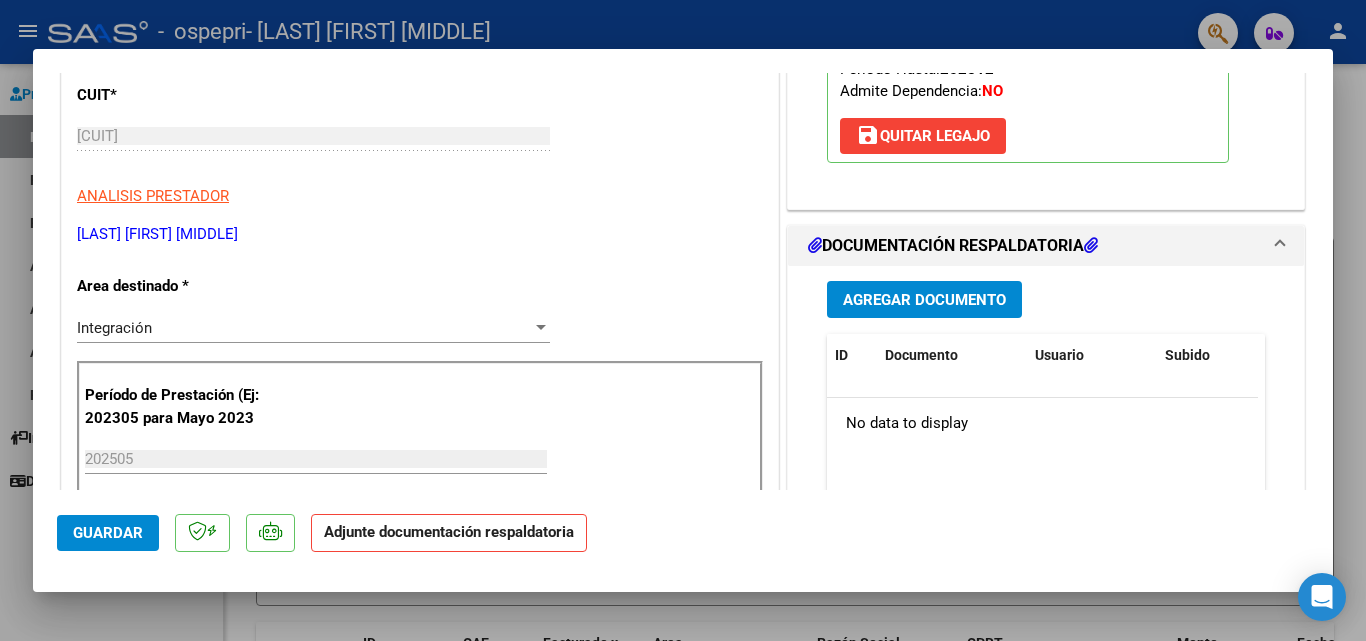 scroll, scrollTop: 441, scrollLeft: 0, axis: vertical 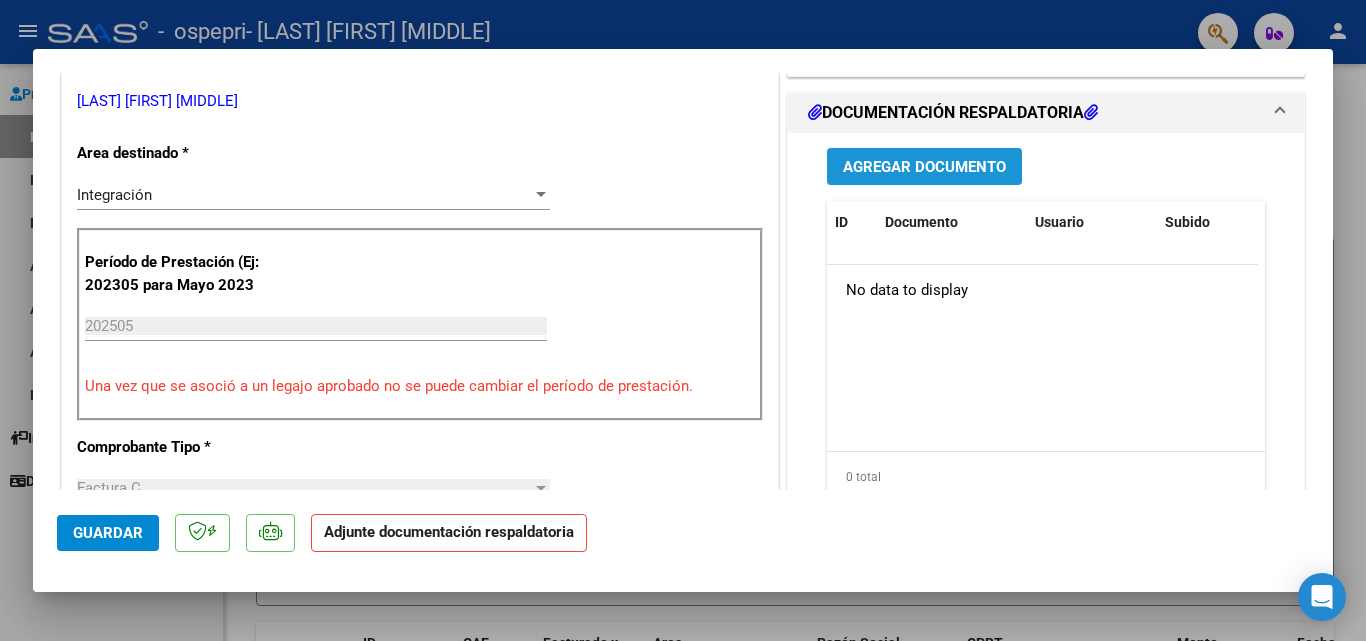 click on "Agregar Documento" at bounding box center (924, 167) 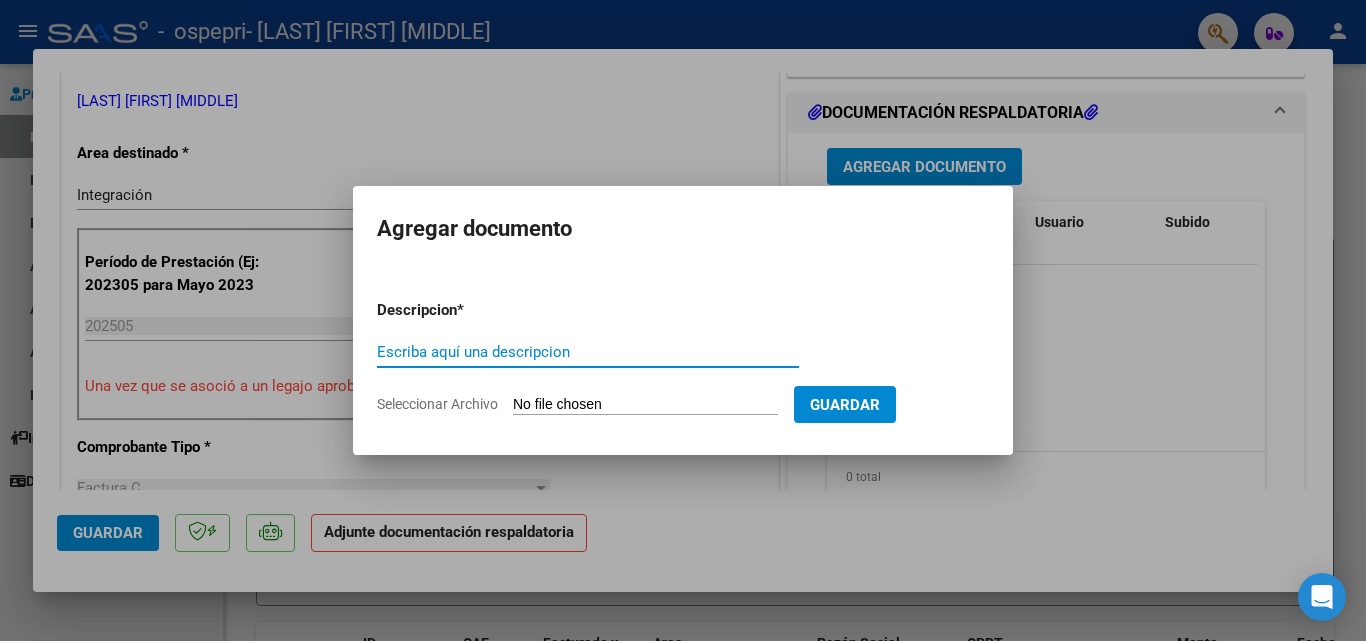 click on "Escriba aquí una descripcion" at bounding box center (588, 352) 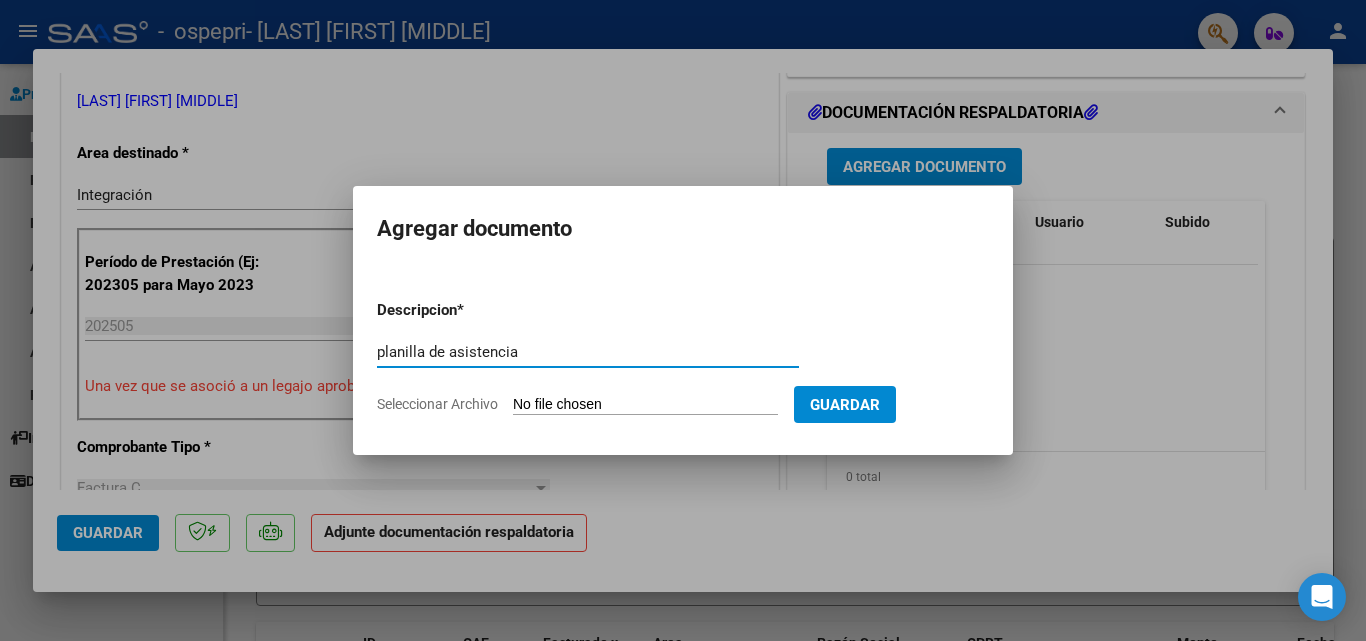 type on "planilla de asistencia" 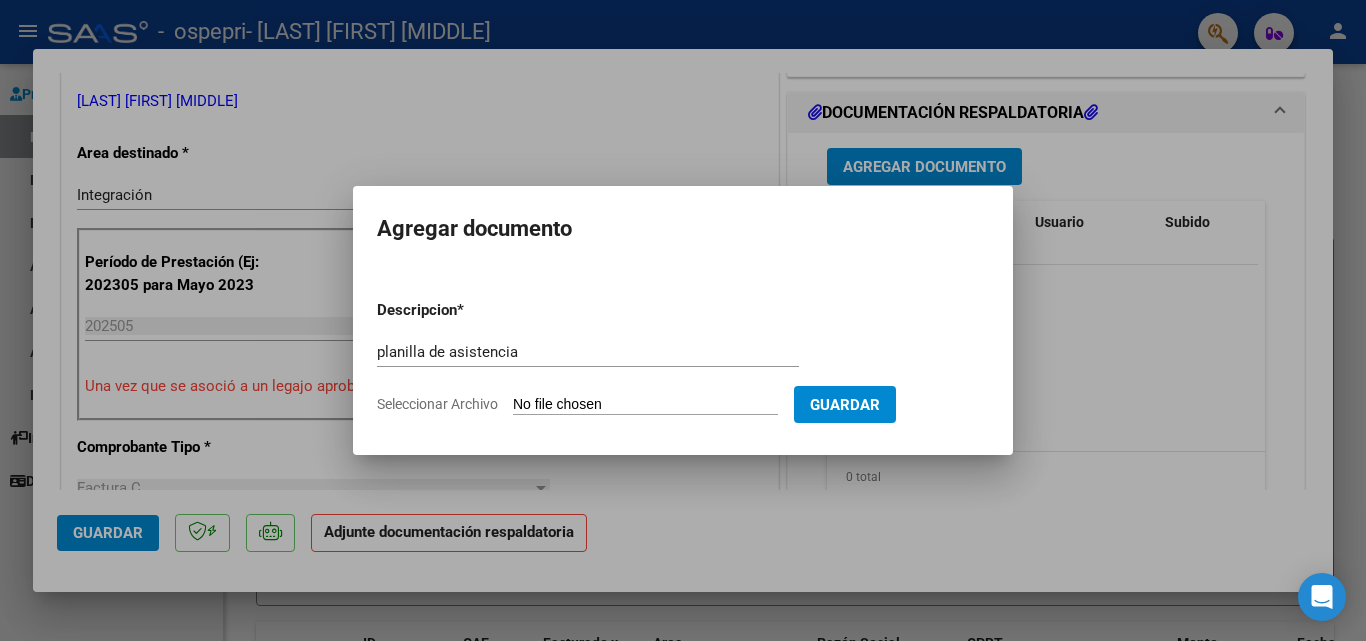 click on "Seleccionar Archivo" 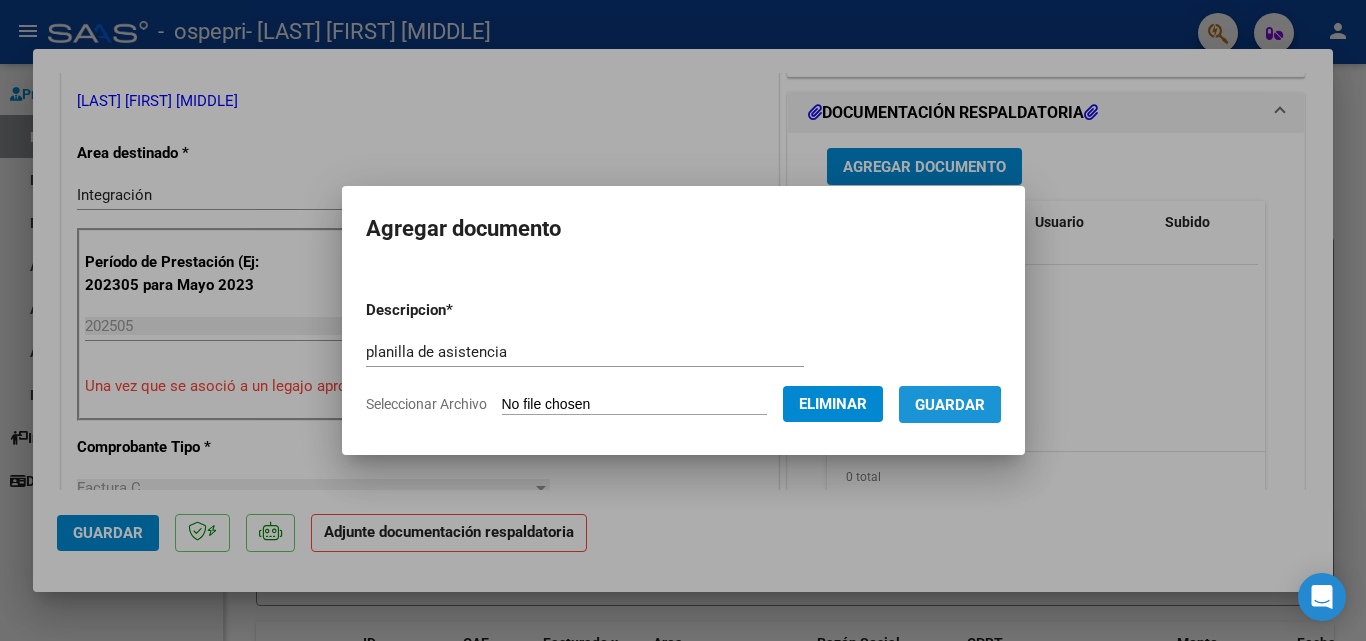click on "Guardar" at bounding box center [950, 405] 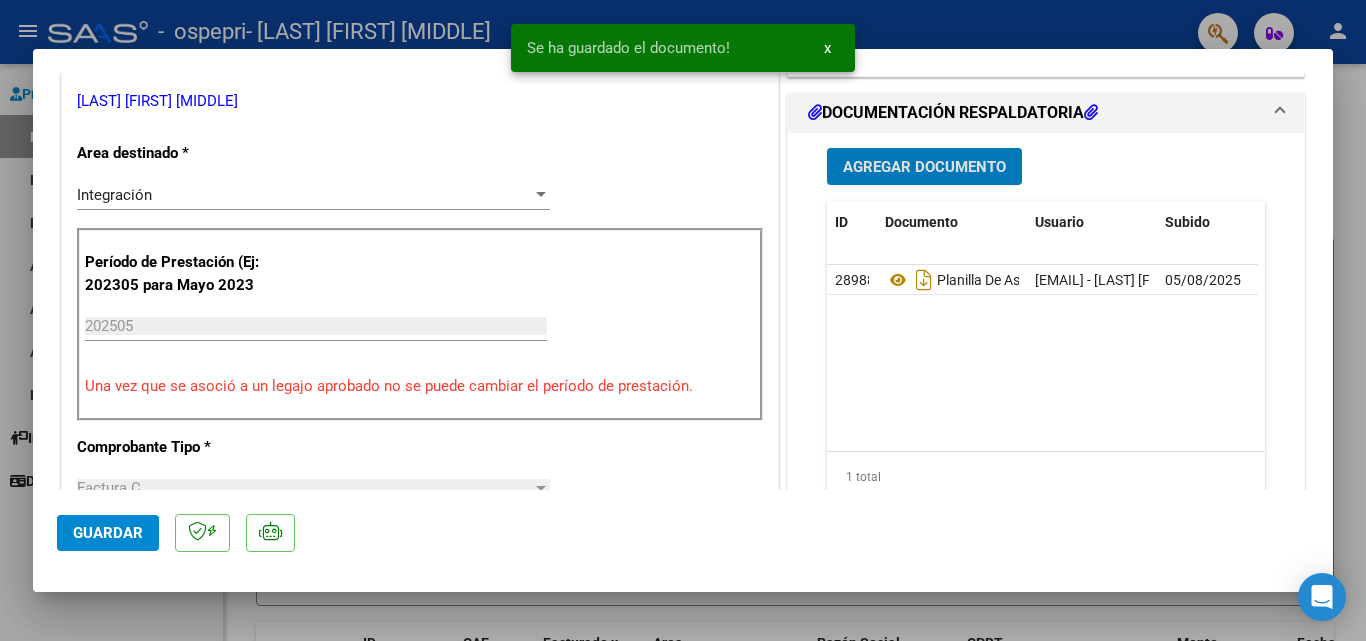click on "Guardar" 